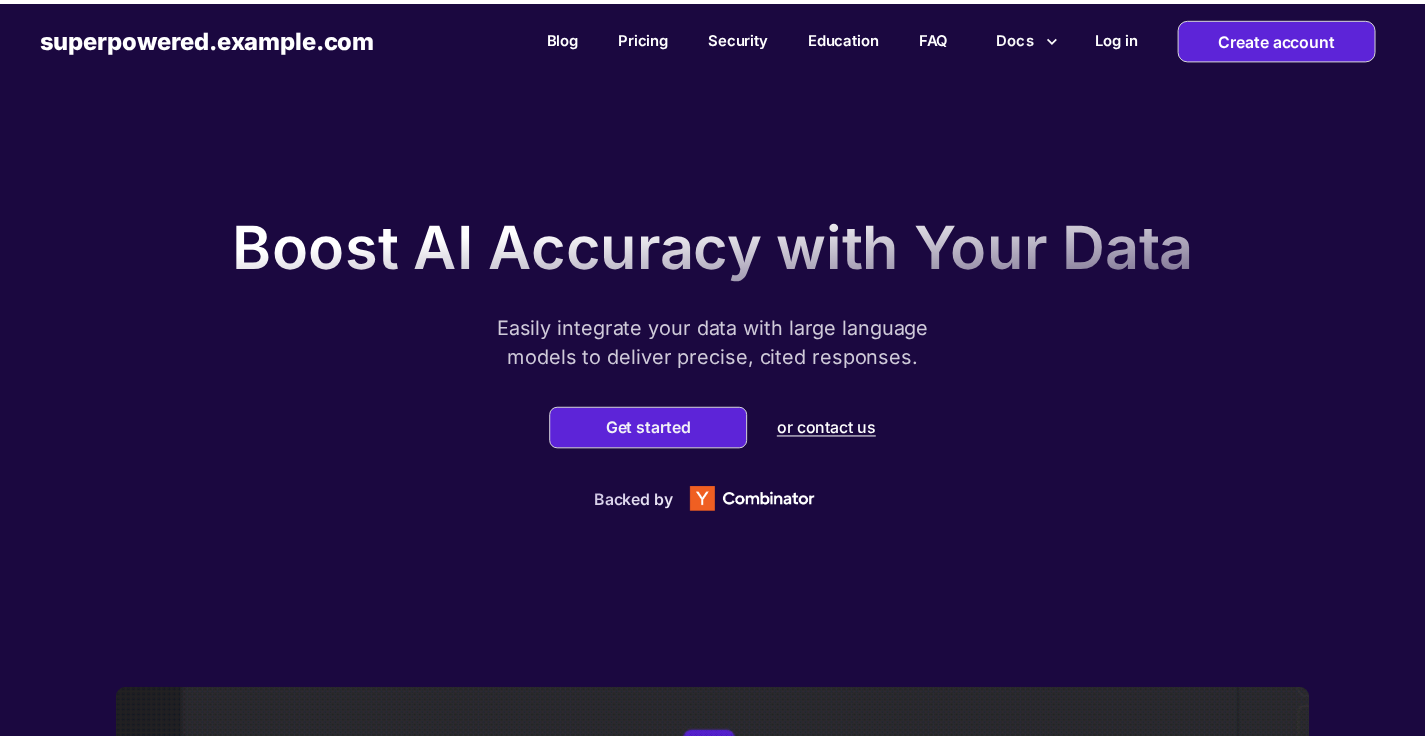 scroll, scrollTop: 0, scrollLeft: 0, axis: both 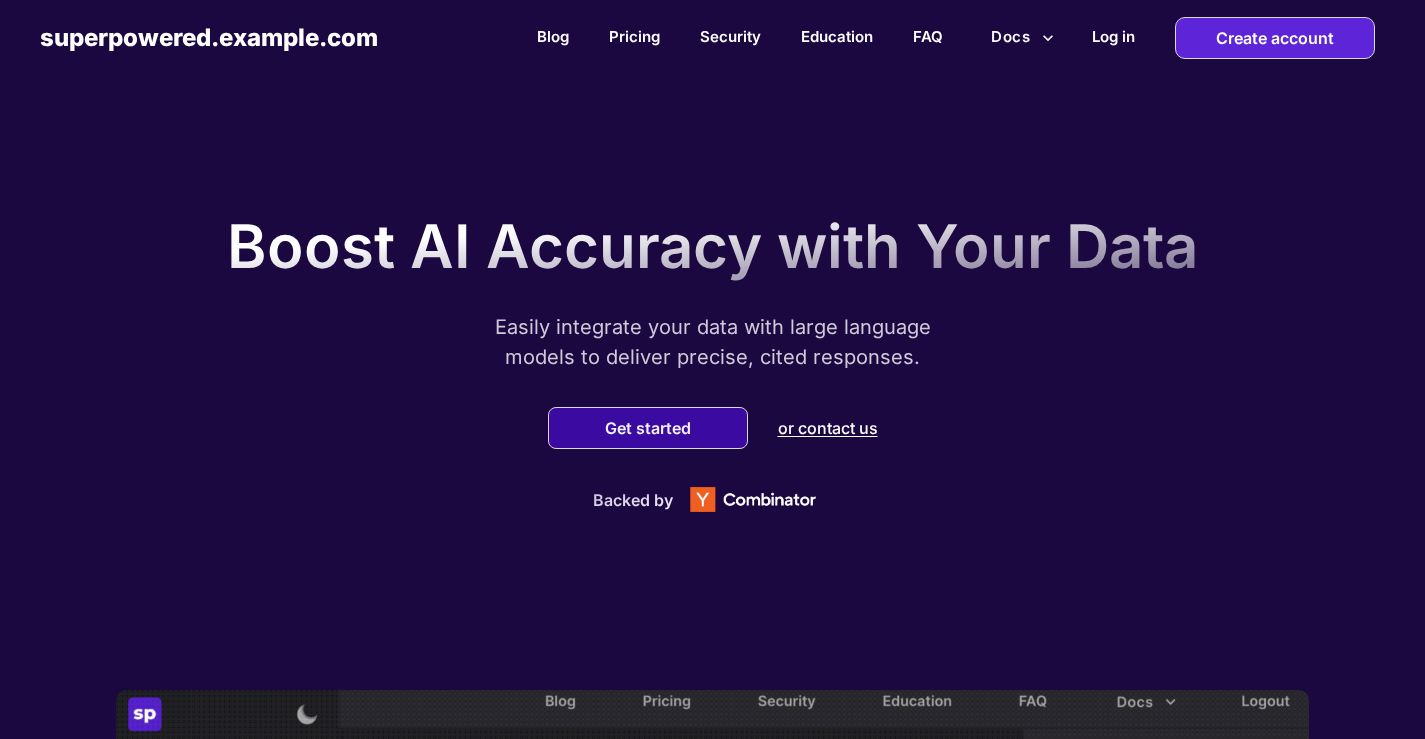 click on "Get started" at bounding box center (648, 428) 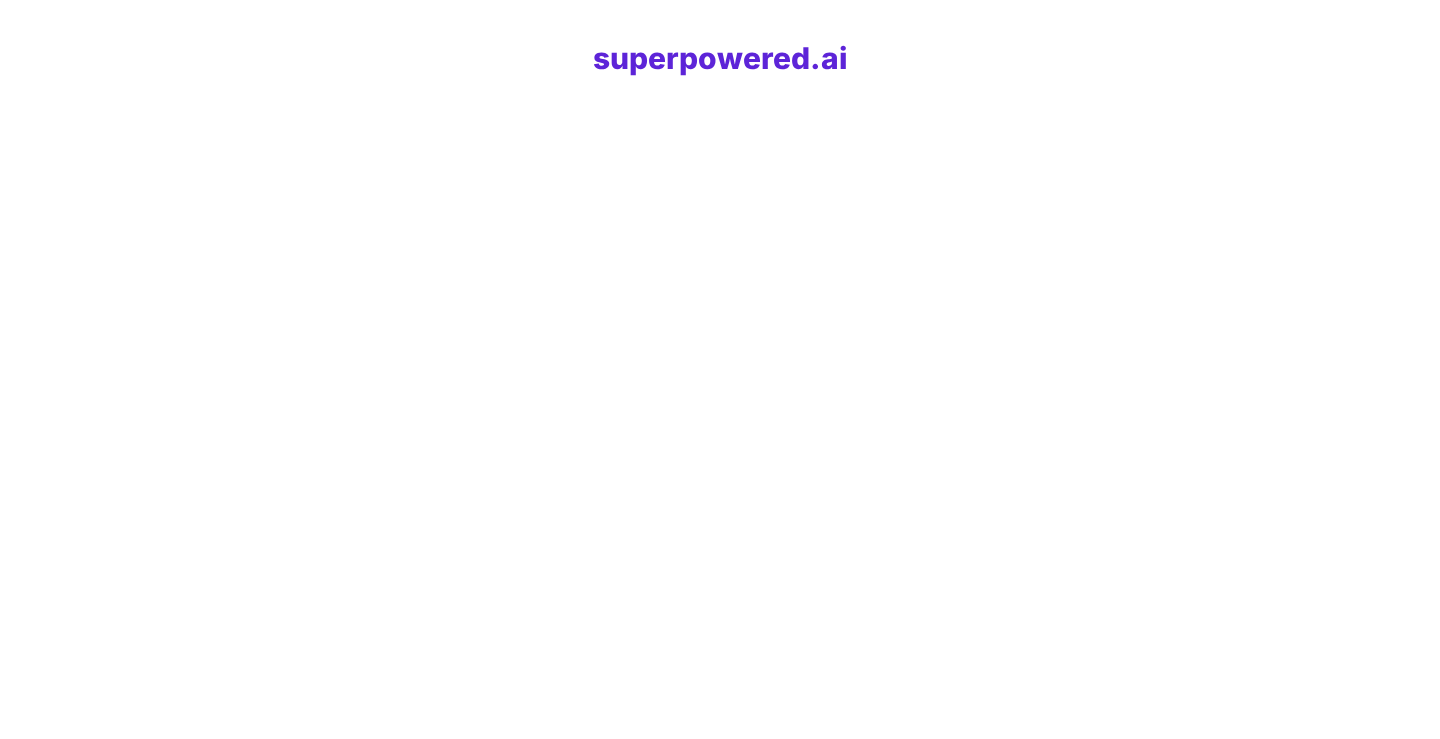 scroll, scrollTop: 0, scrollLeft: 0, axis: both 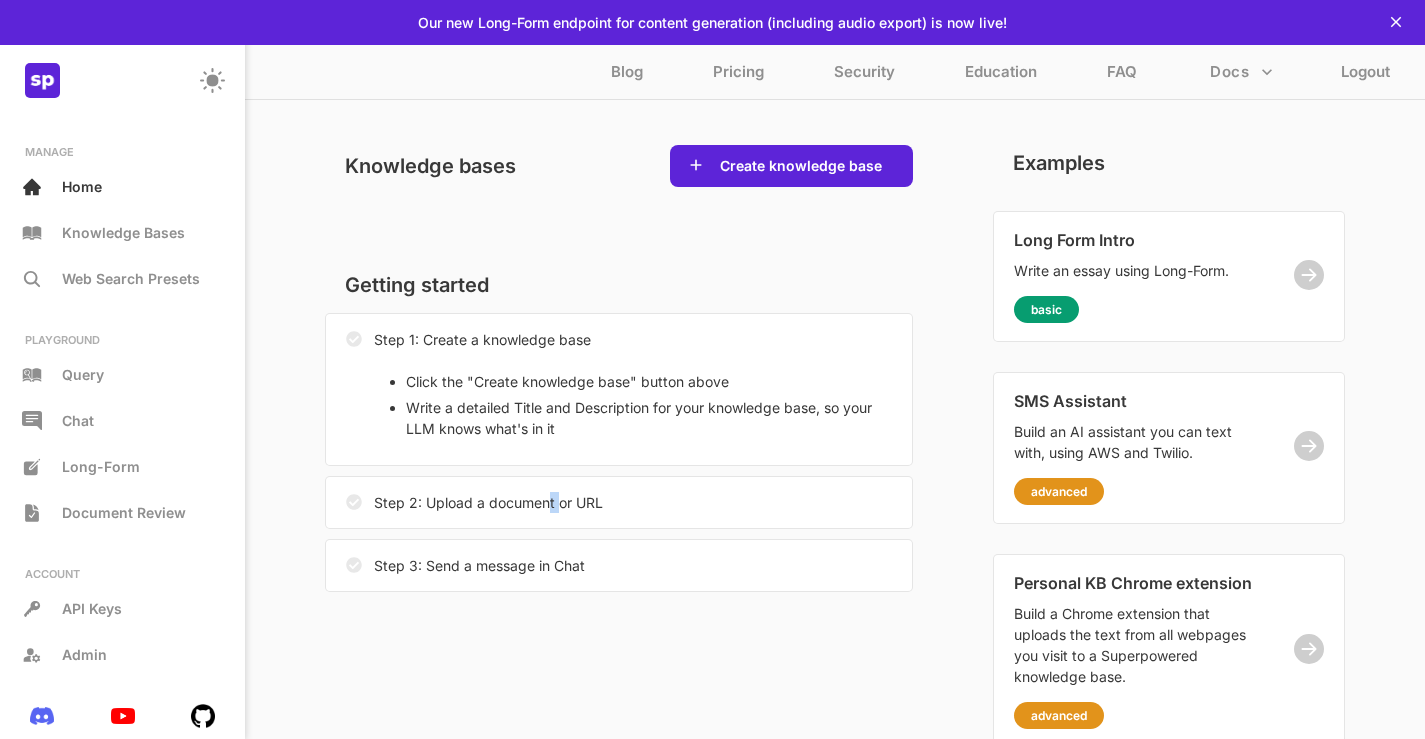 drag, startPoint x: 553, startPoint y: 490, endPoint x: 523, endPoint y: 483, distance: 30.805843 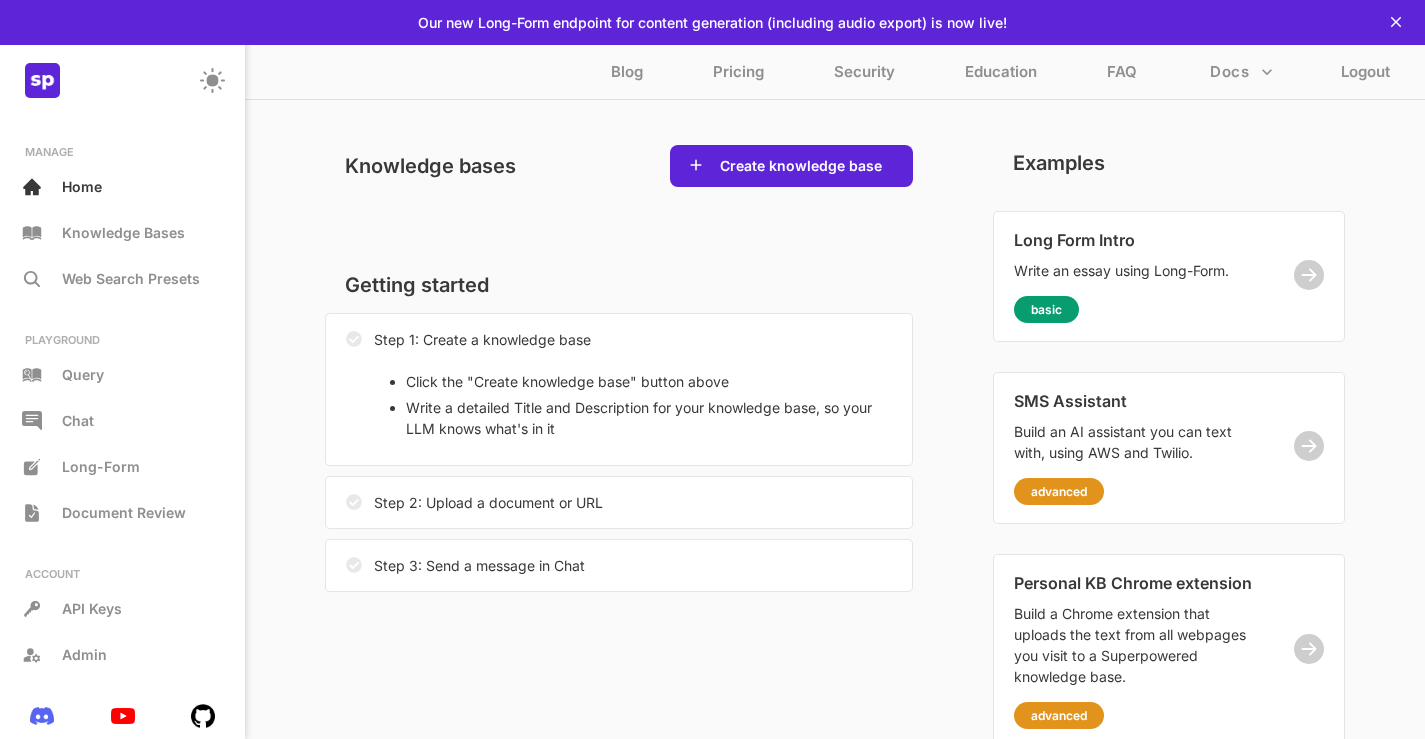 click on "Step 2: Upload a document or URL" at bounding box center (474, 502) 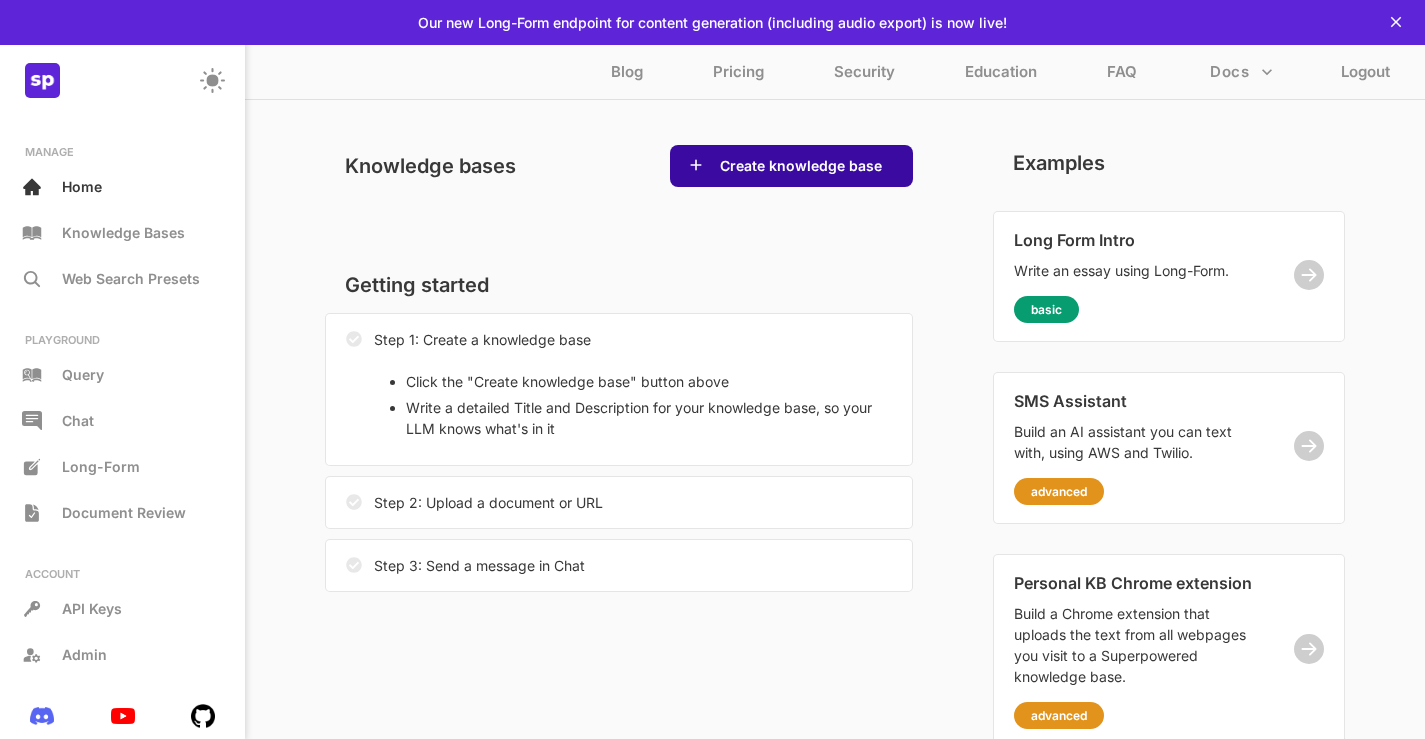 click on "Create knowledge base" at bounding box center (791, 166) 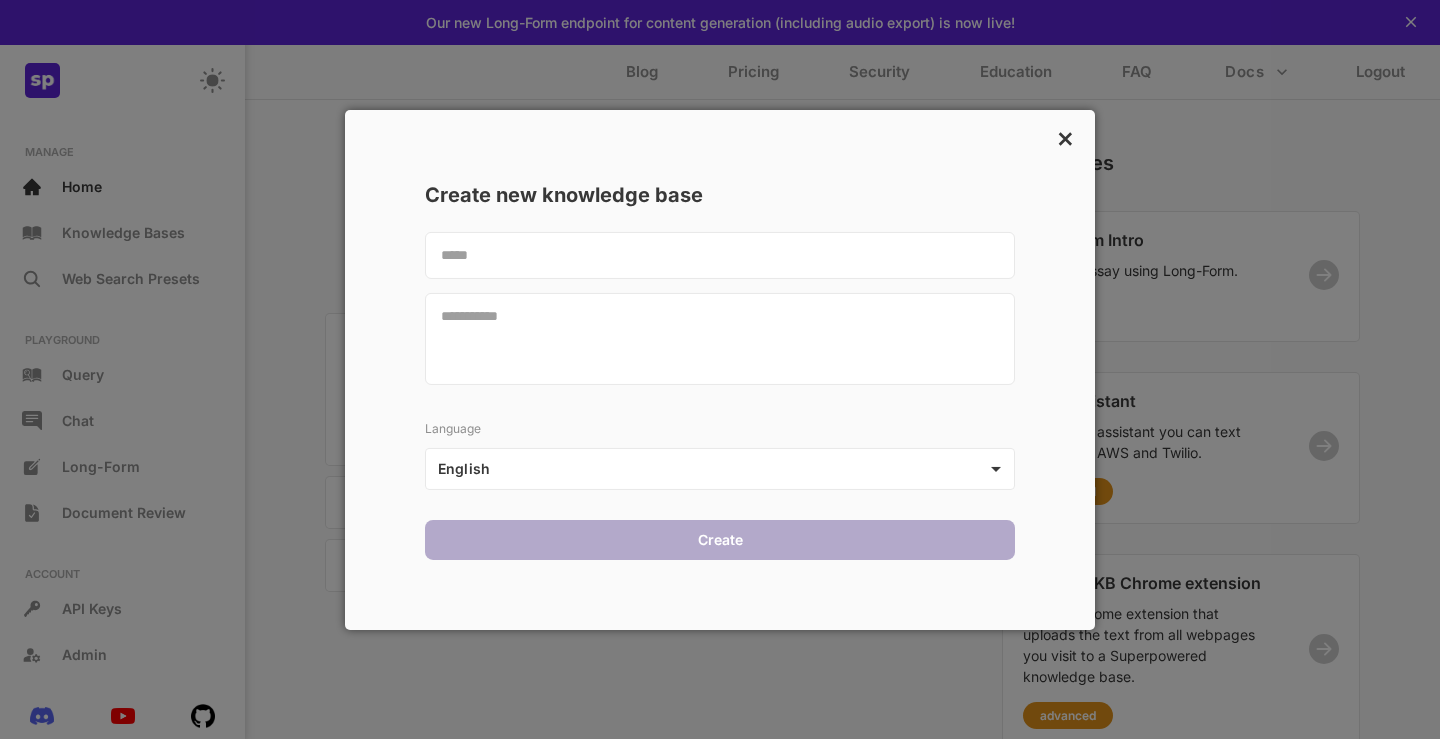click on "×" at bounding box center (1065, 136) 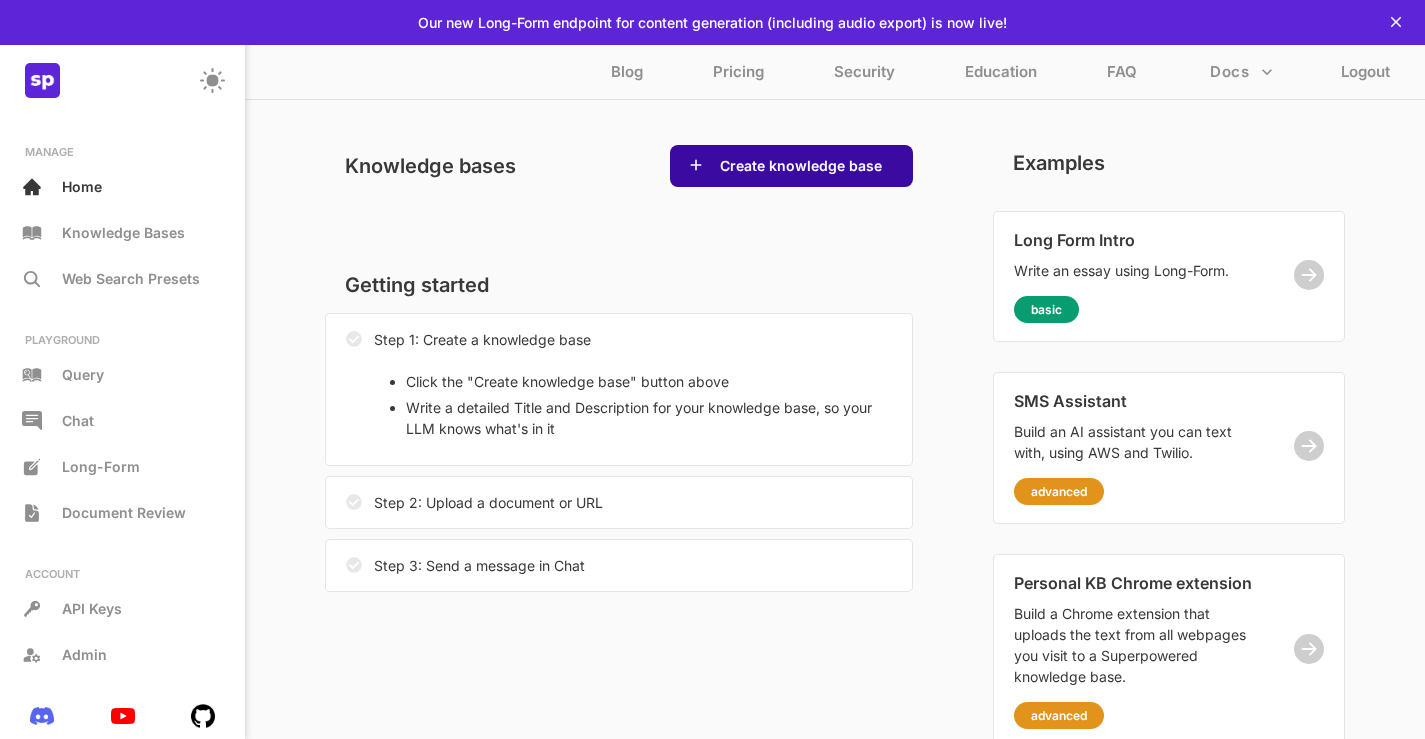 click on "Create knowledge base" at bounding box center [801, 166] 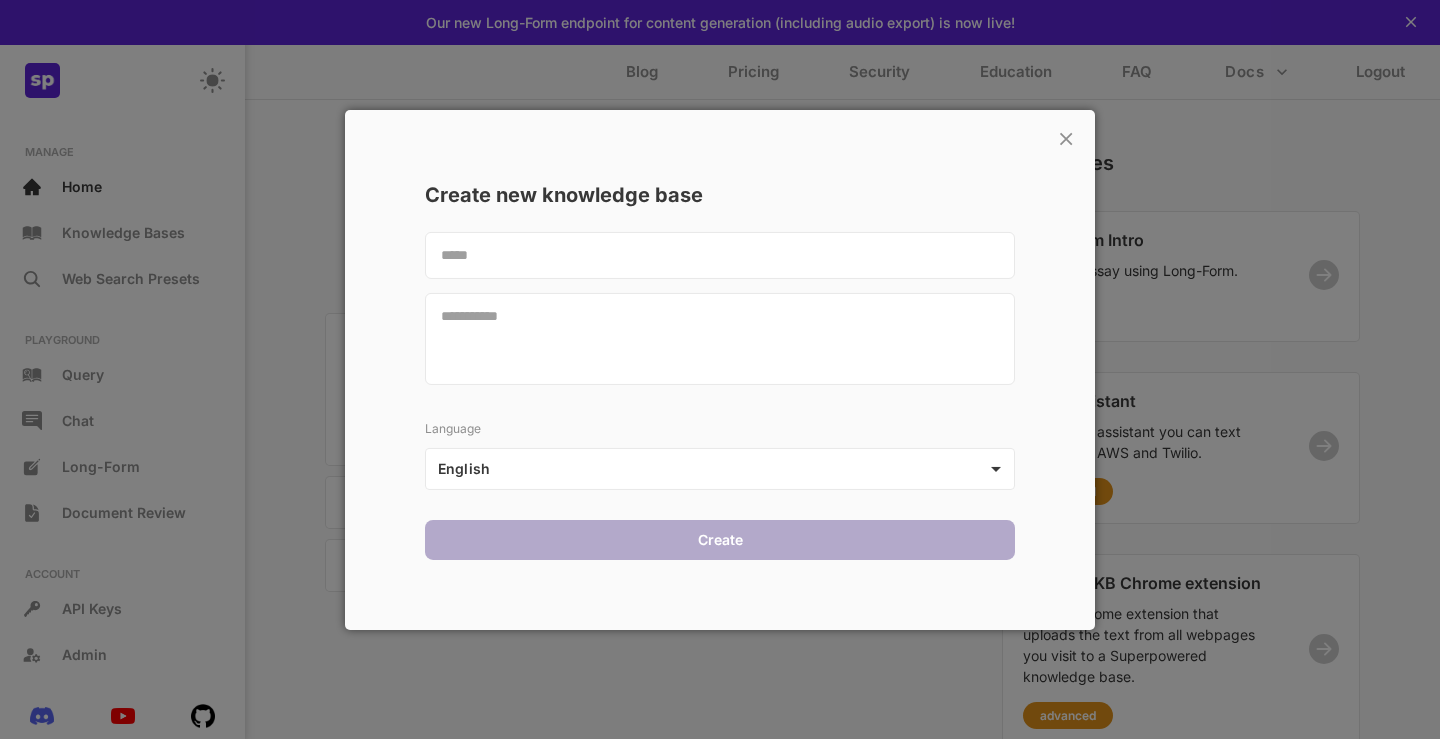 click at bounding box center (720, 254) 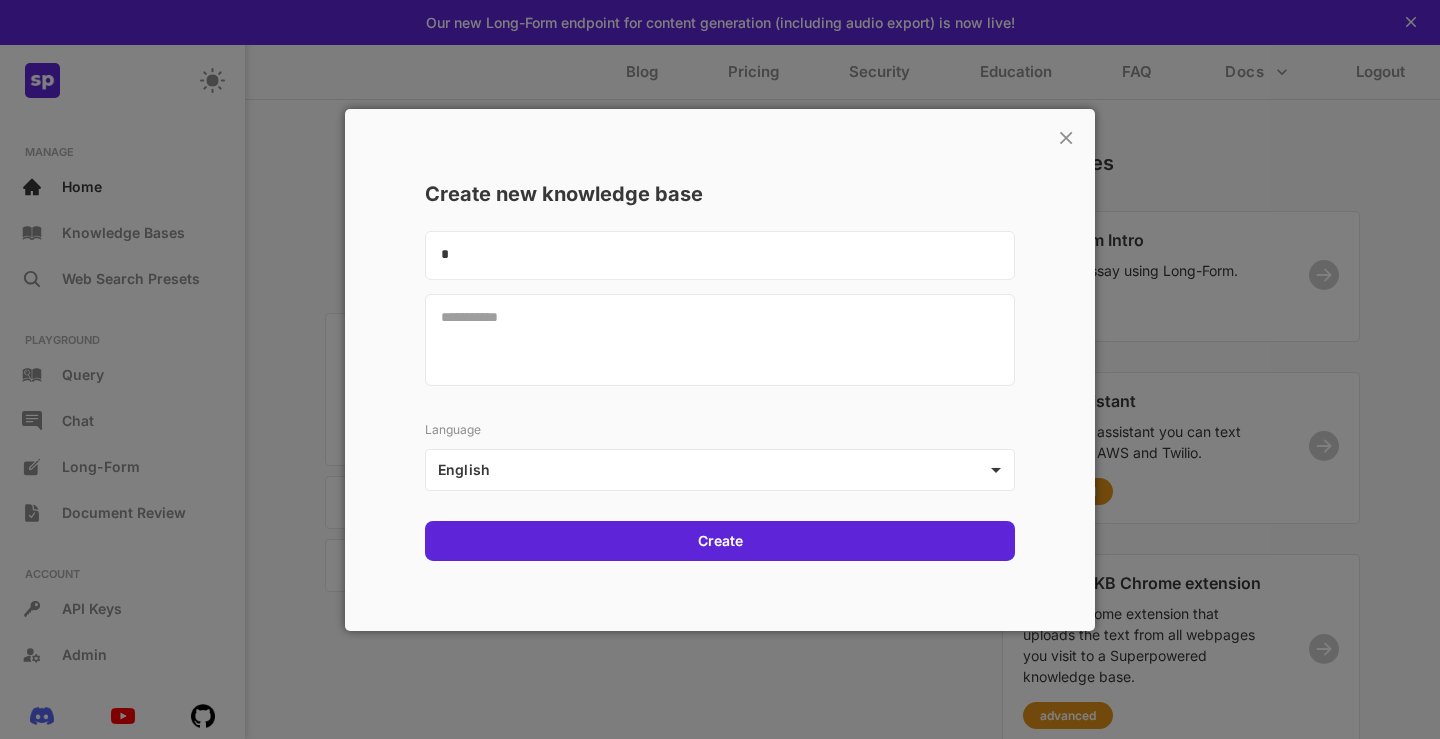 scroll, scrollTop: 4017, scrollLeft: 0, axis: vertical 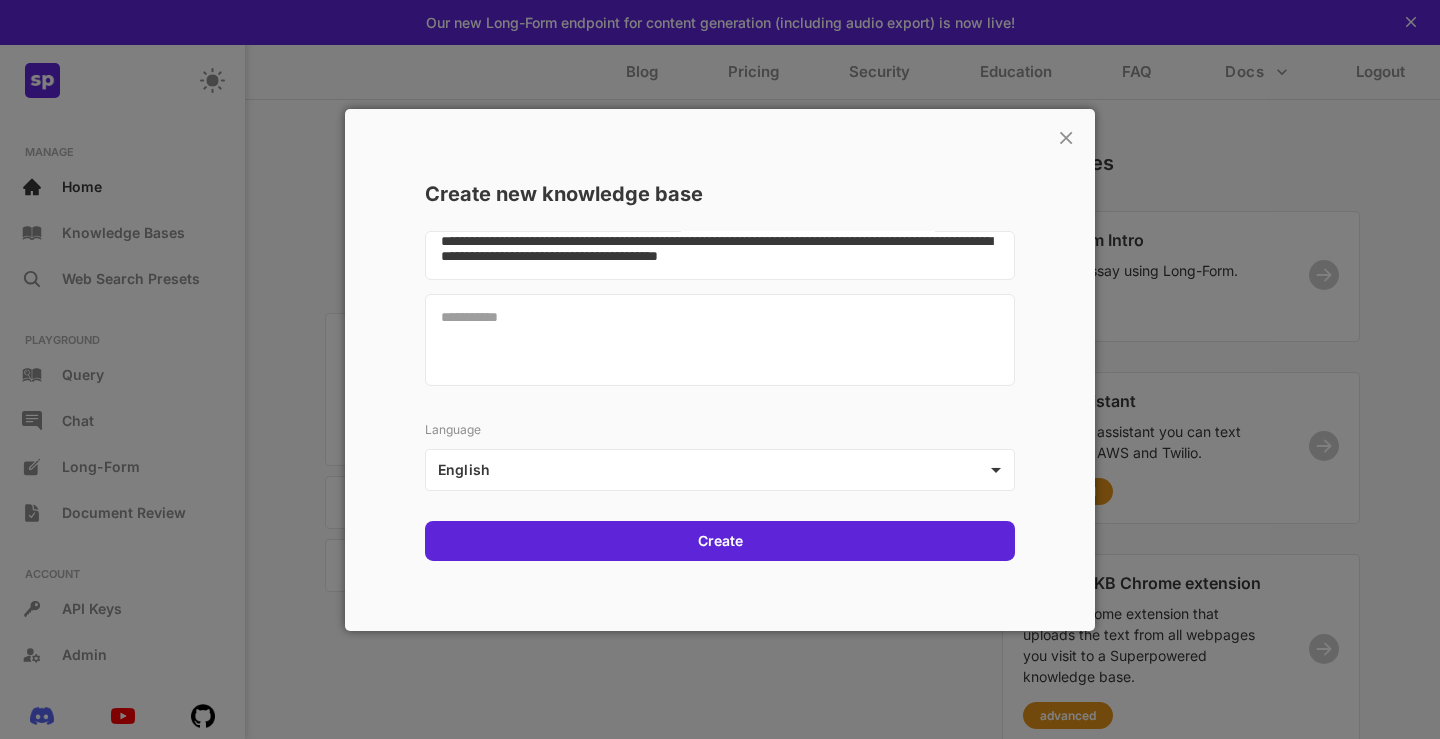 type on "**********" 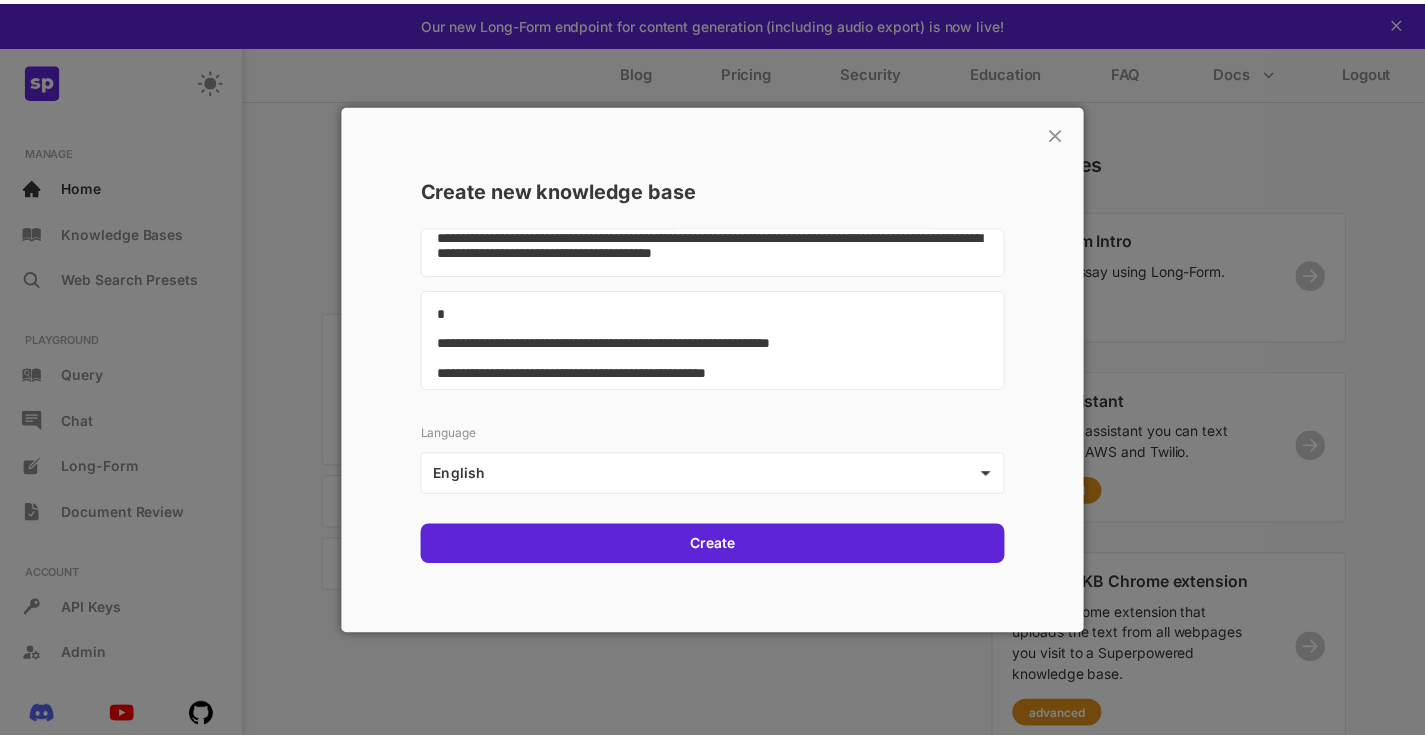 scroll, scrollTop: 3966, scrollLeft: 0, axis: vertical 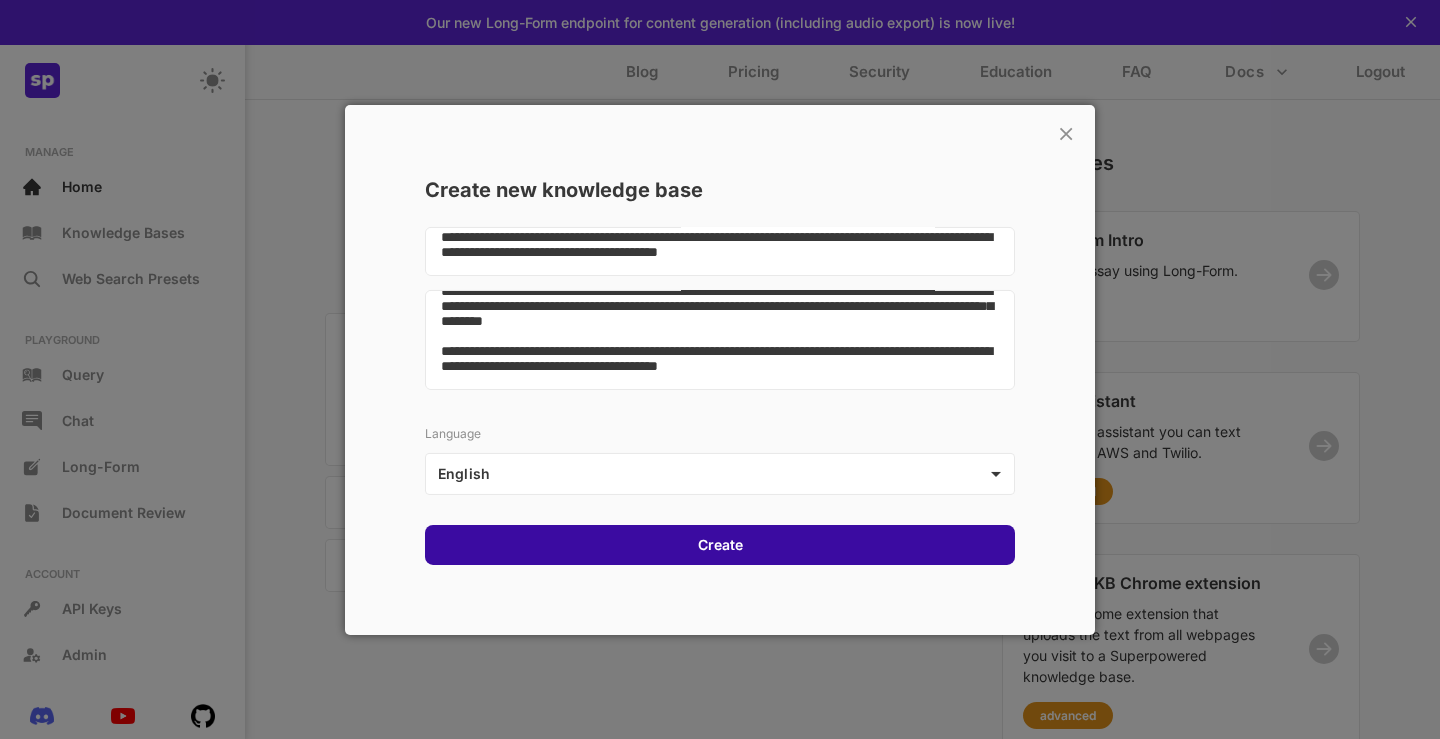 type on "**********" 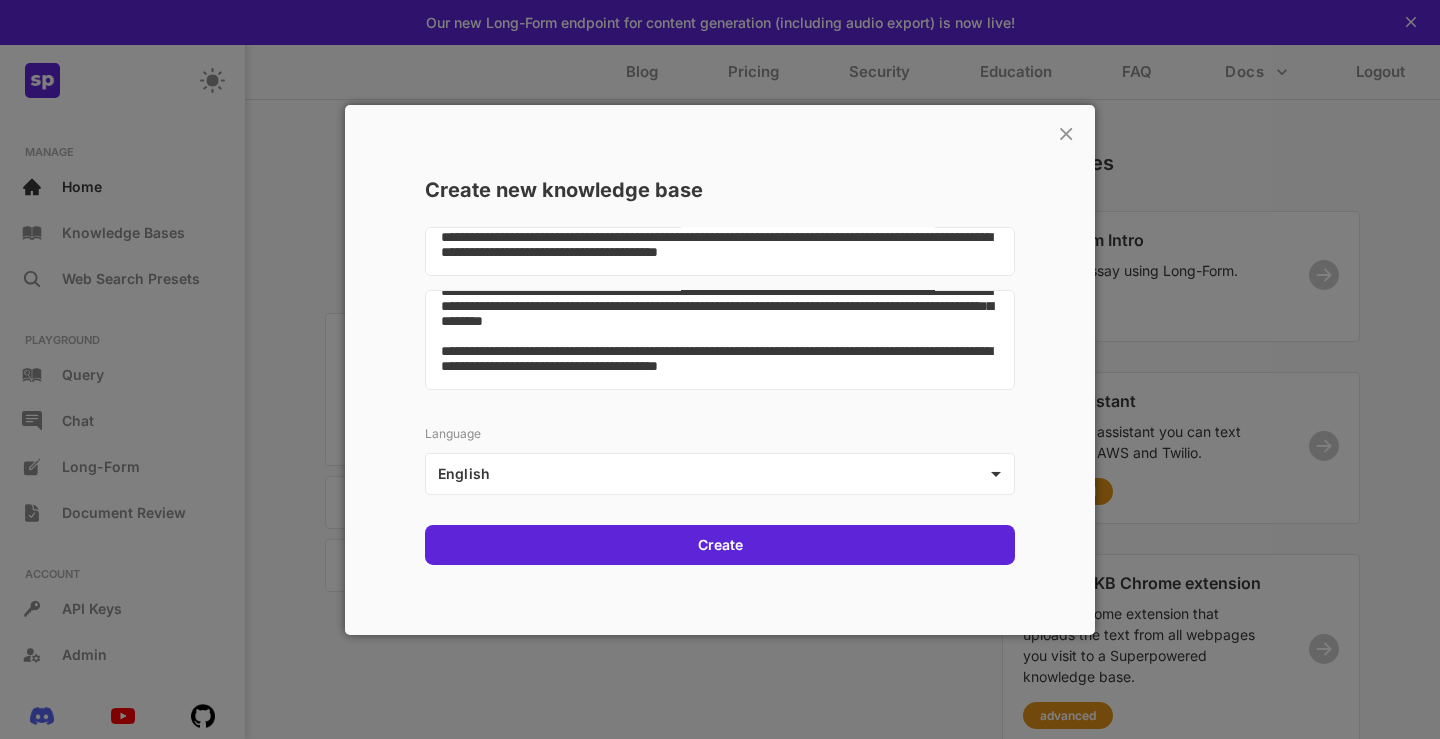 drag, startPoint x: 587, startPoint y: 543, endPoint x: 590, endPoint y: 517, distance: 26.172504 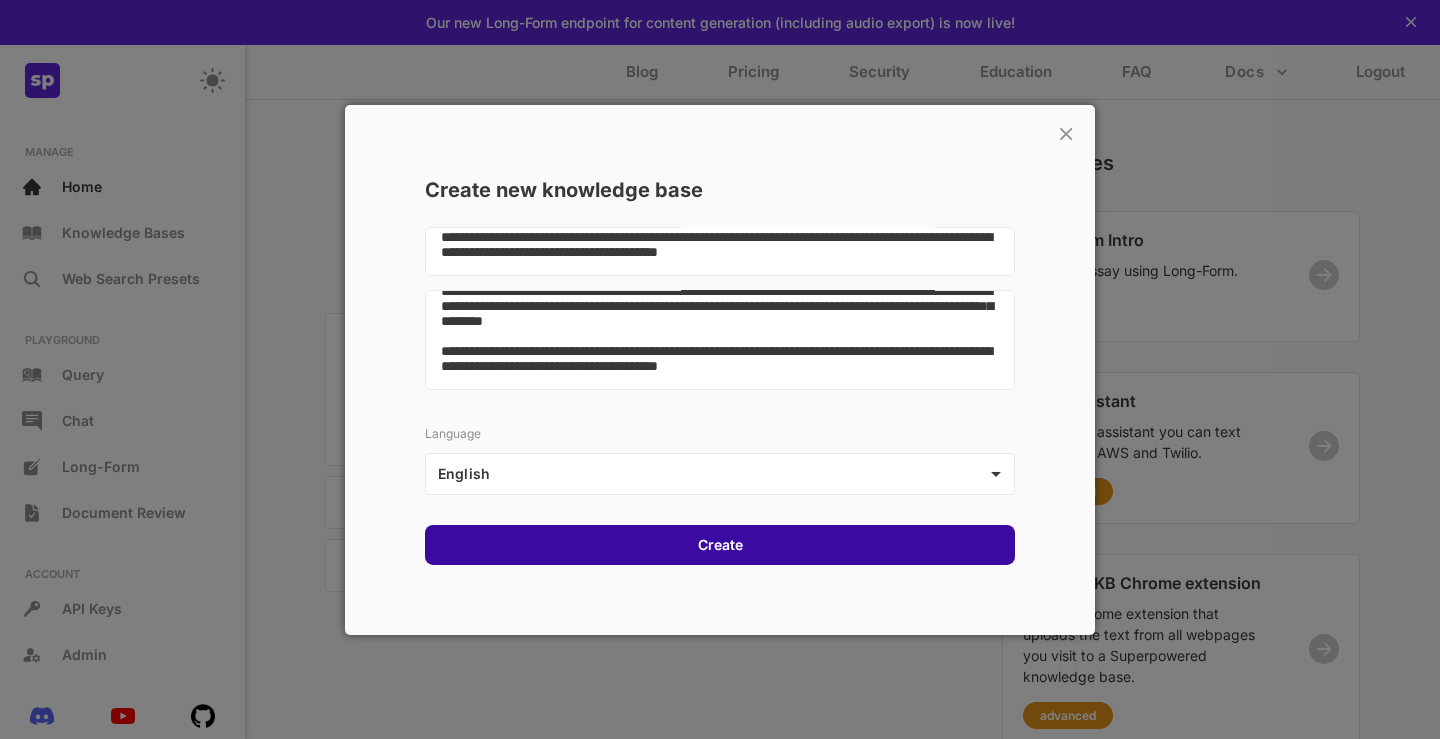 click on "Create" at bounding box center [720, 545] 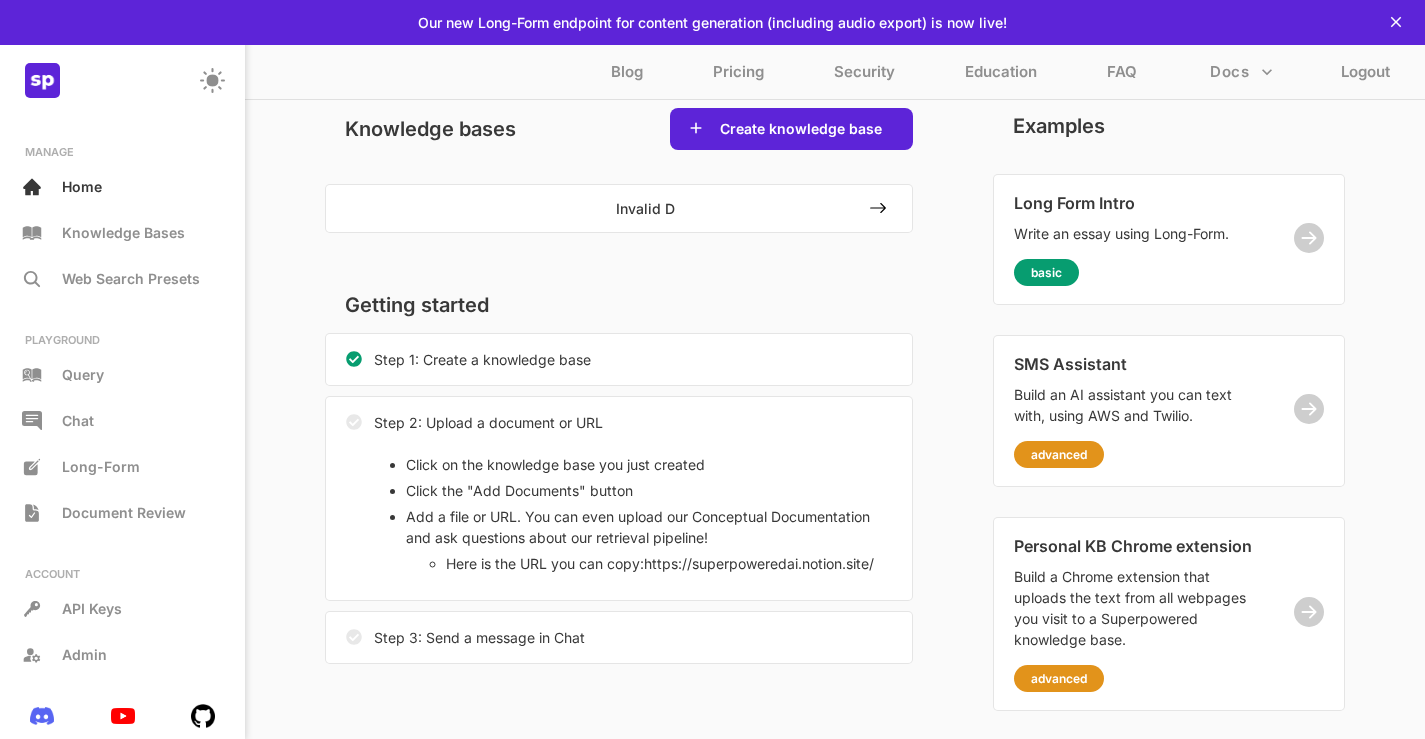 scroll, scrollTop: 69, scrollLeft: 0, axis: vertical 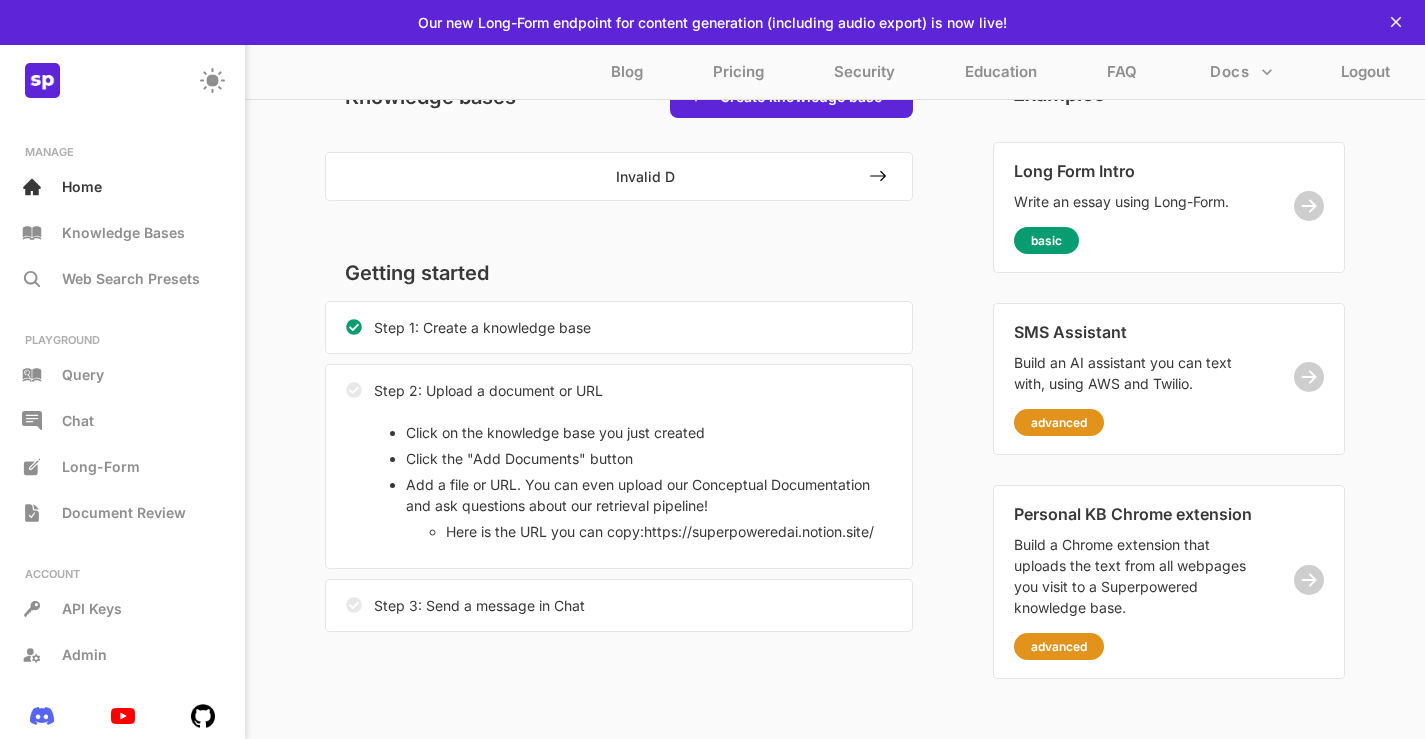 click on "Step 2: Upload a document or URL" at bounding box center [488, 390] 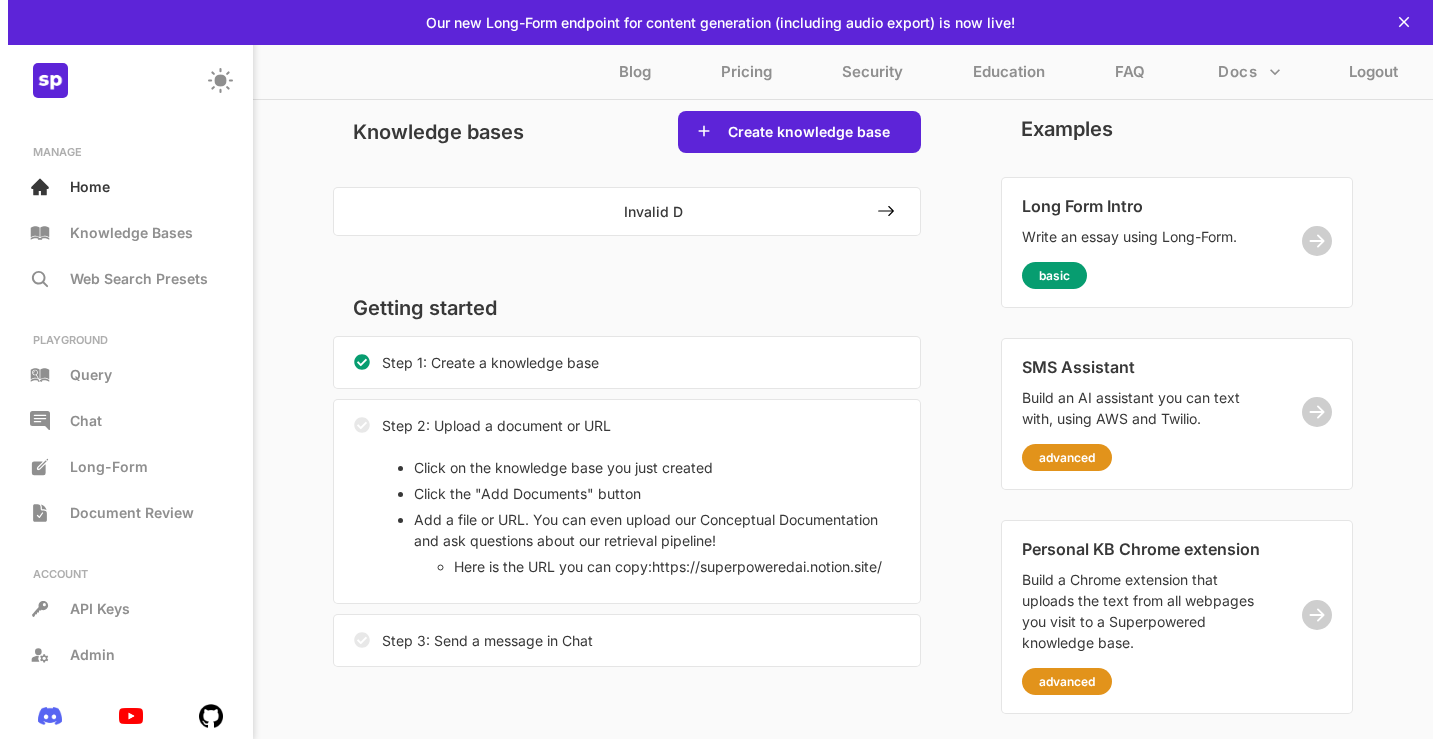 scroll, scrollTop: 0, scrollLeft: 0, axis: both 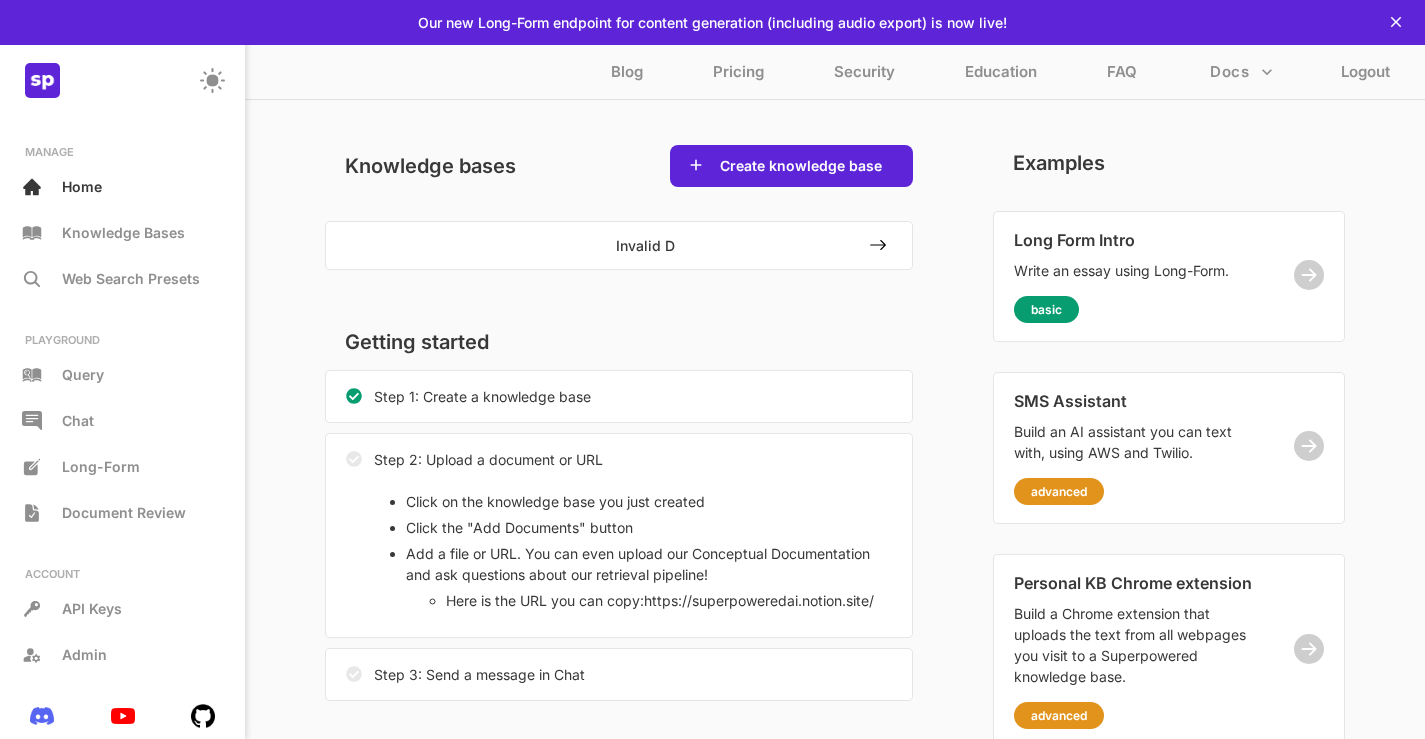 click on "Invalid D" at bounding box center [619, 245] 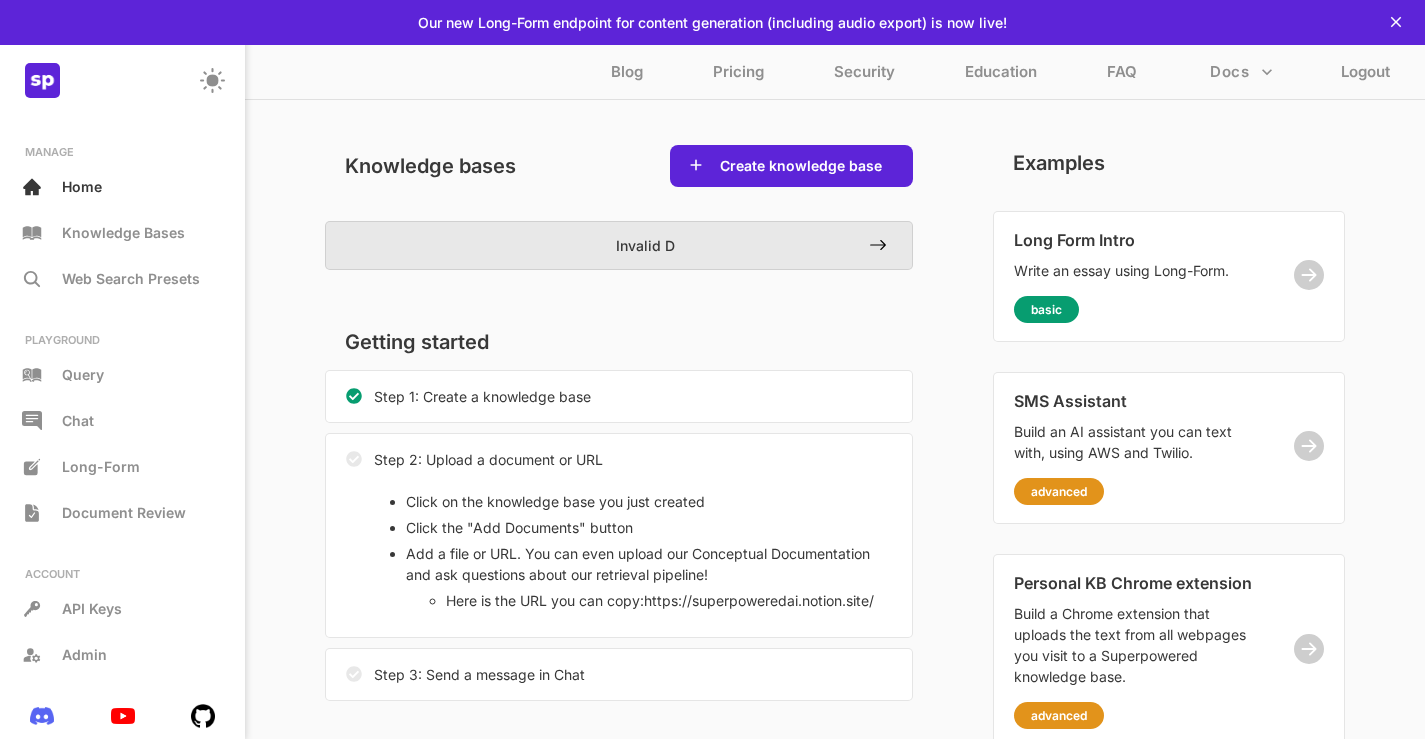 click on "Invalid D" at bounding box center (619, 245) 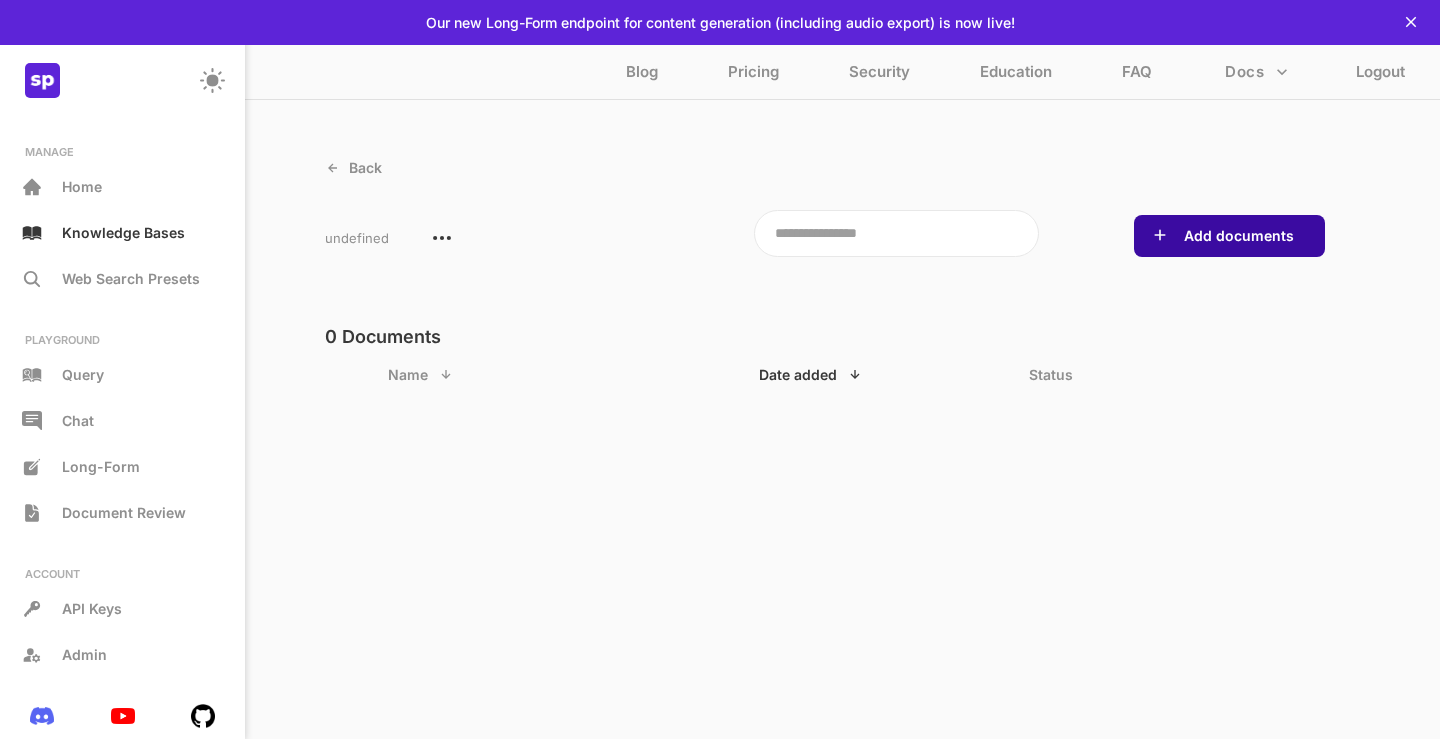 drag, startPoint x: 1189, startPoint y: 202, endPoint x: 1190, endPoint y: 222, distance: 20.024984 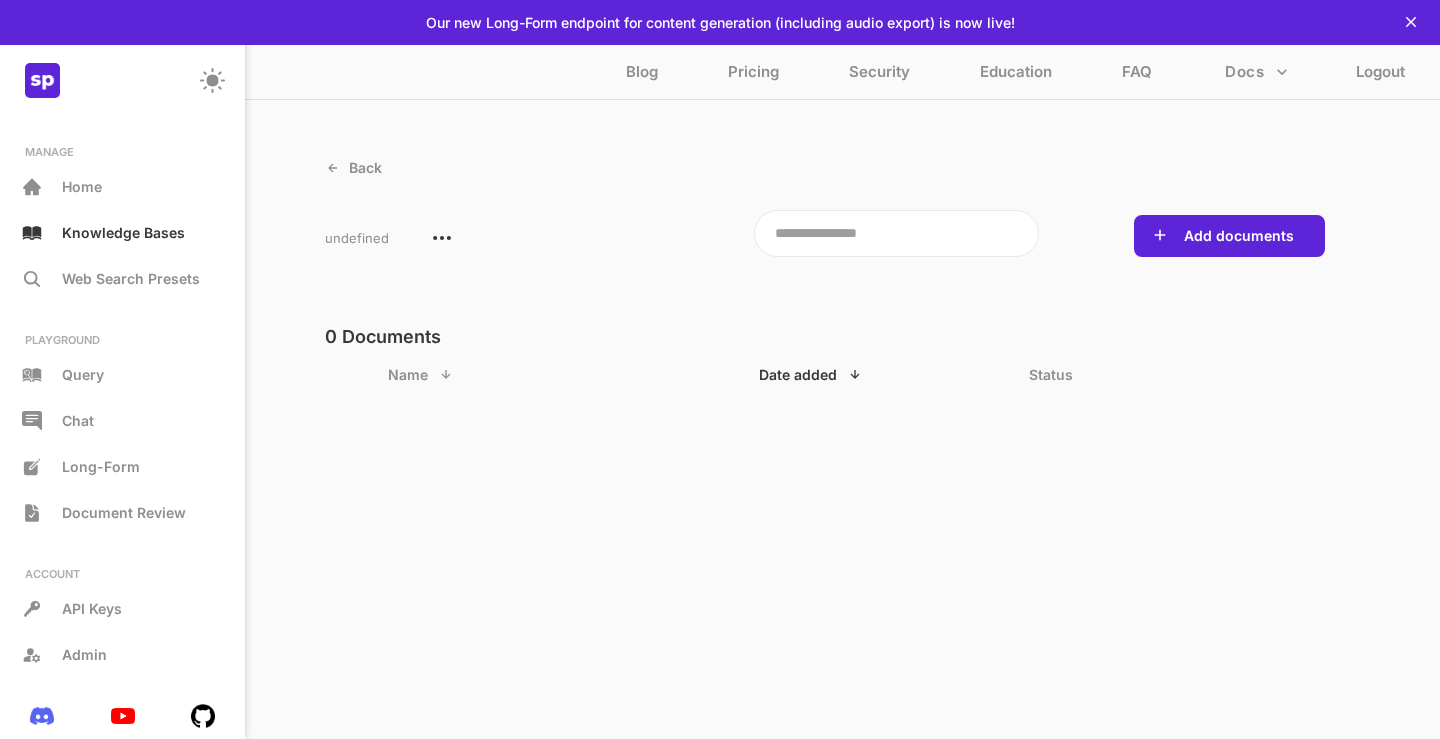 click on "Add documents" at bounding box center [1229, 236] 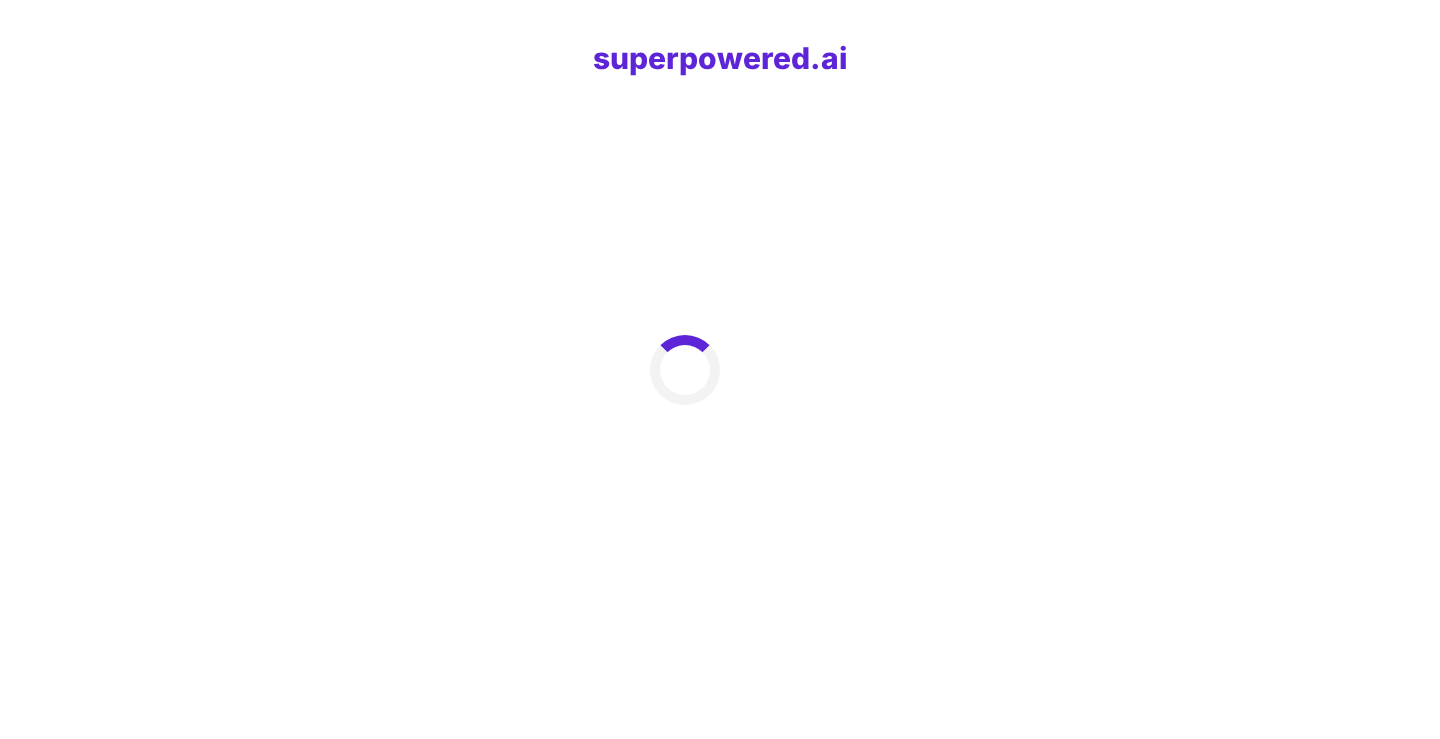 scroll, scrollTop: 0, scrollLeft: 0, axis: both 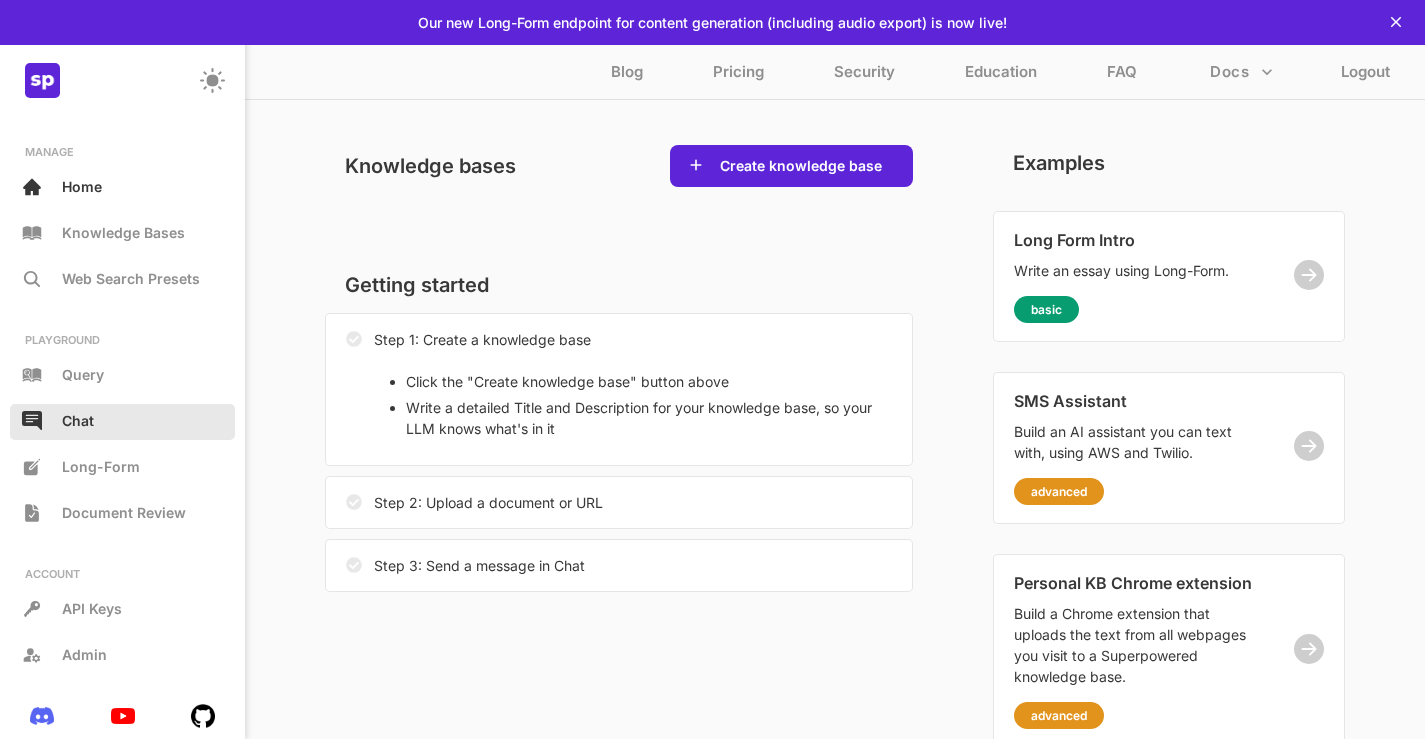 click on "Chat" at bounding box center [122, 422] 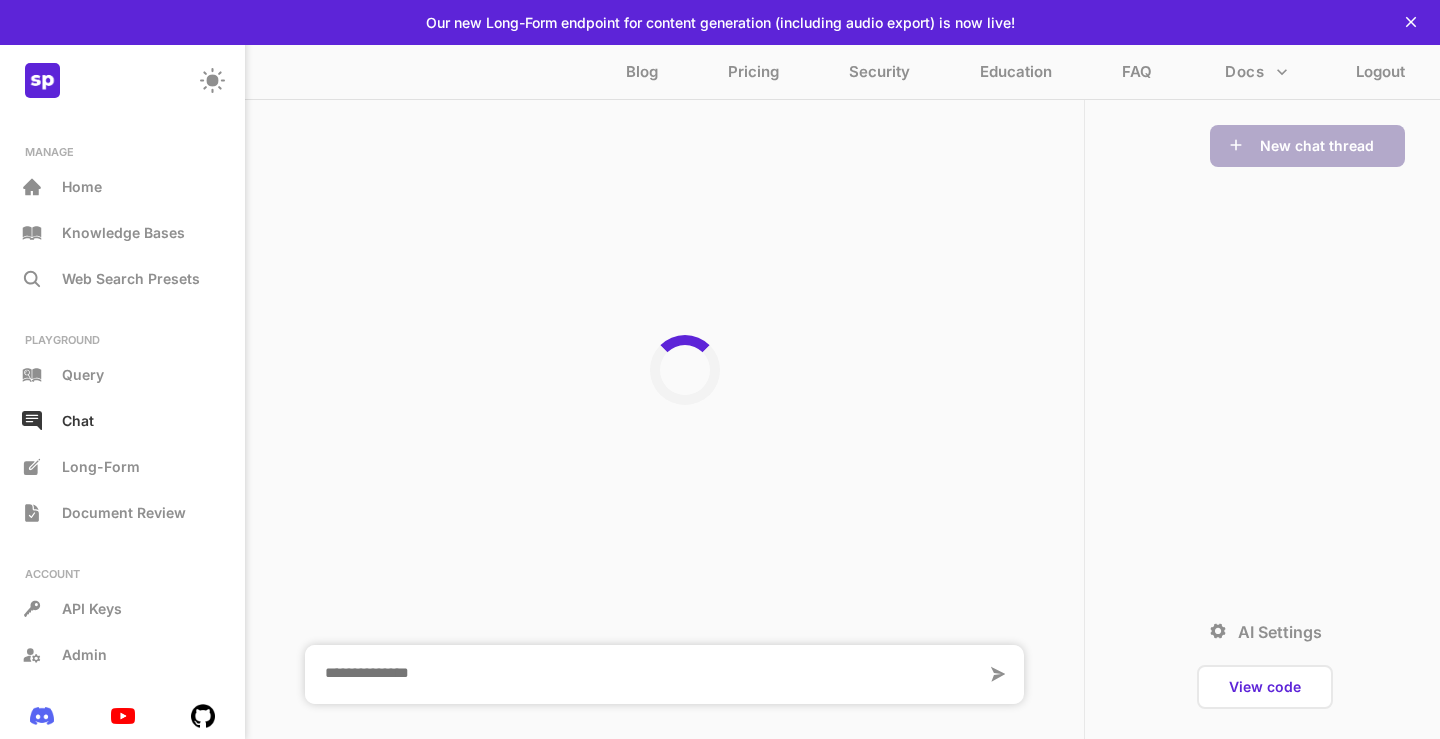 click at bounding box center [645, 674] 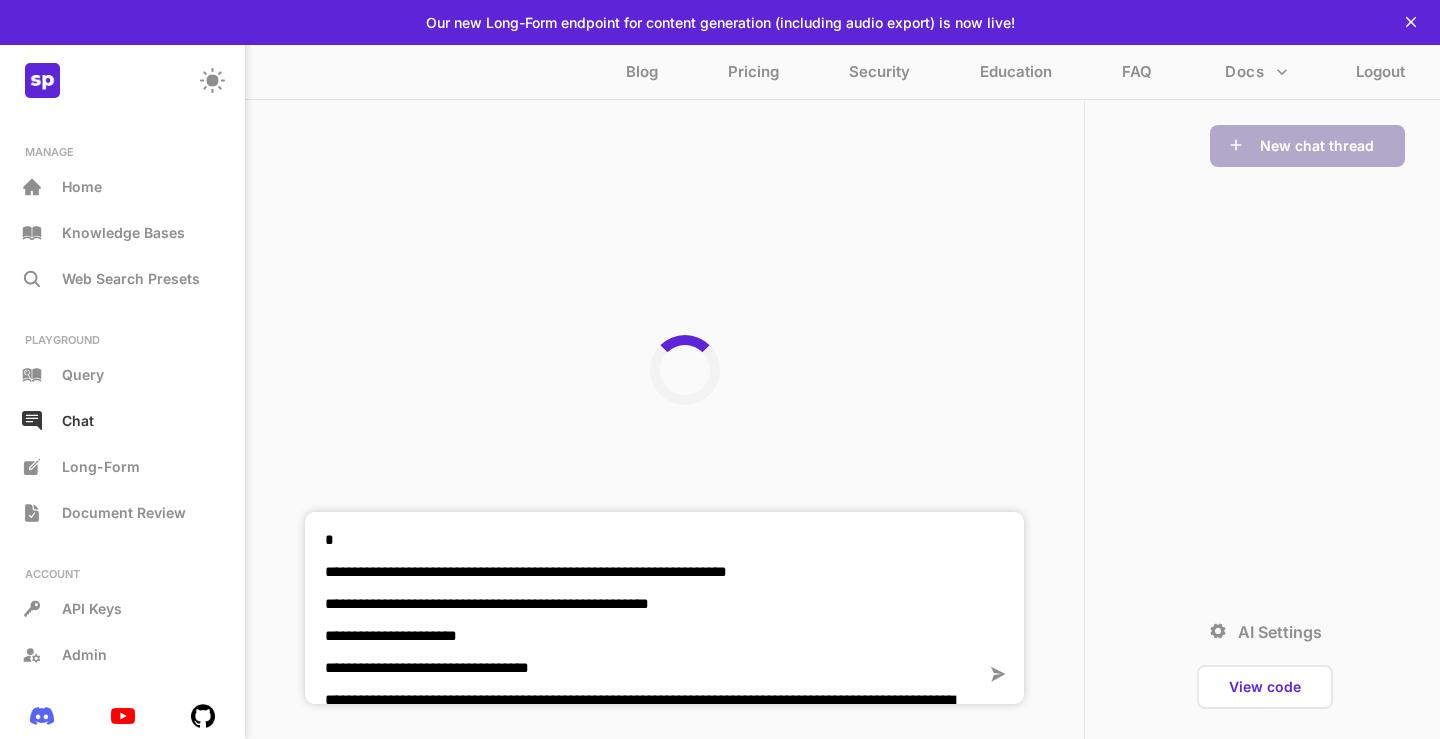 scroll, scrollTop: 4218, scrollLeft: 0, axis: vertical 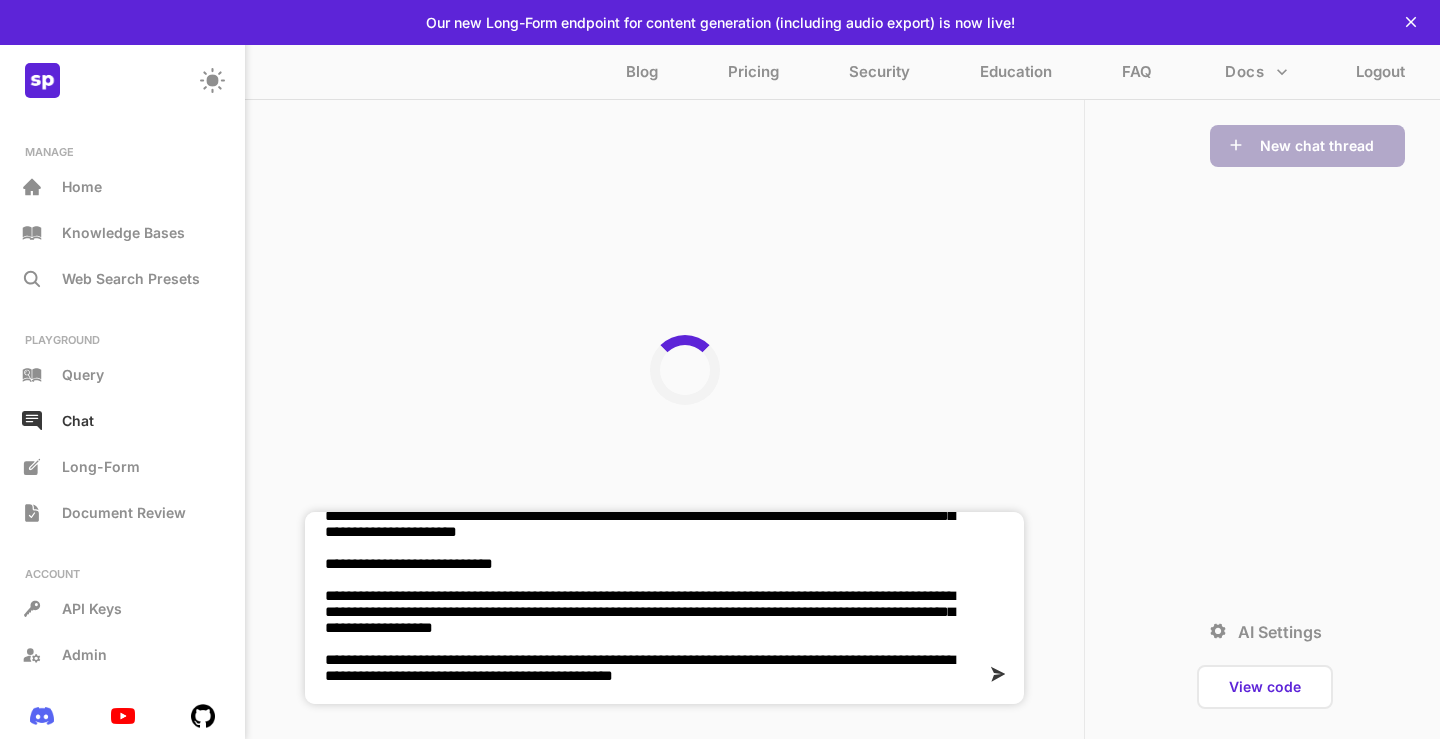 type on "**********" 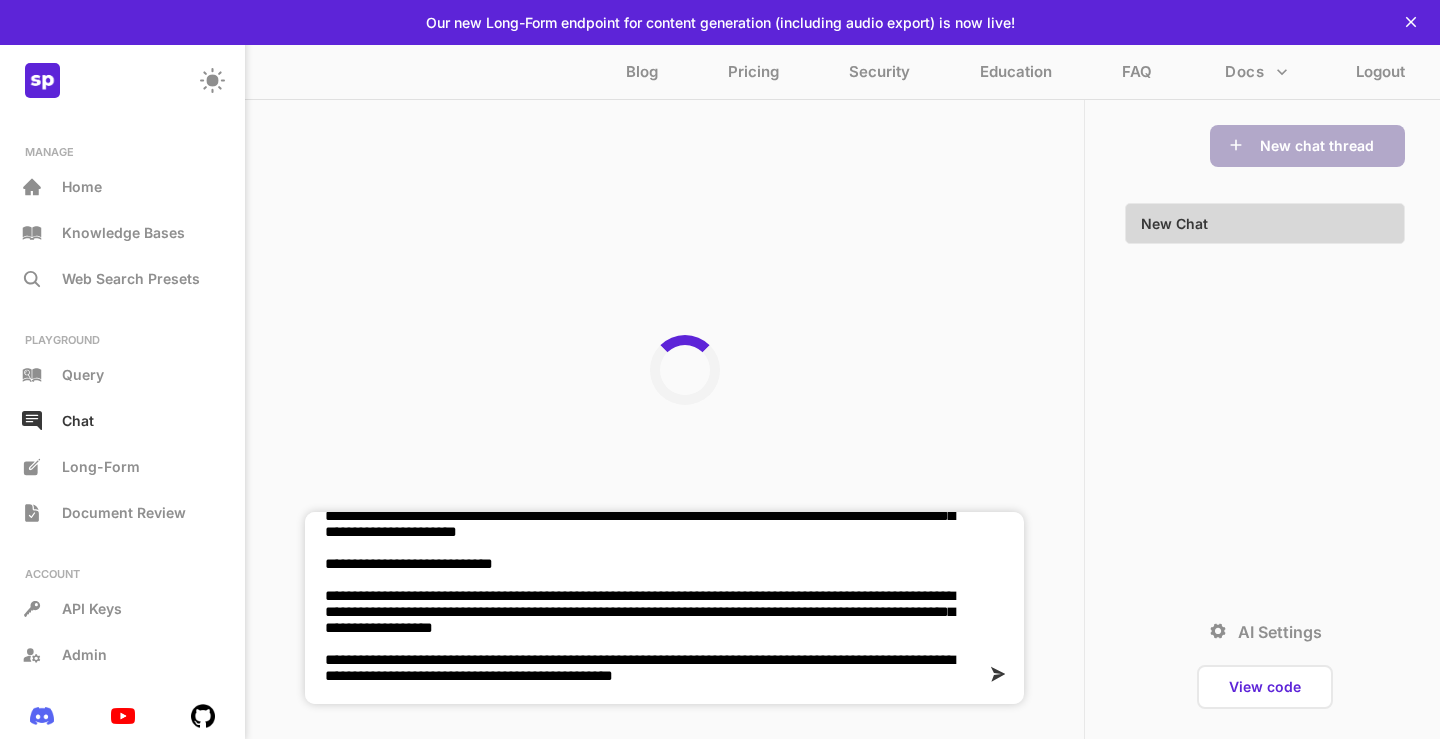 click at bounding box center (1005, 675) 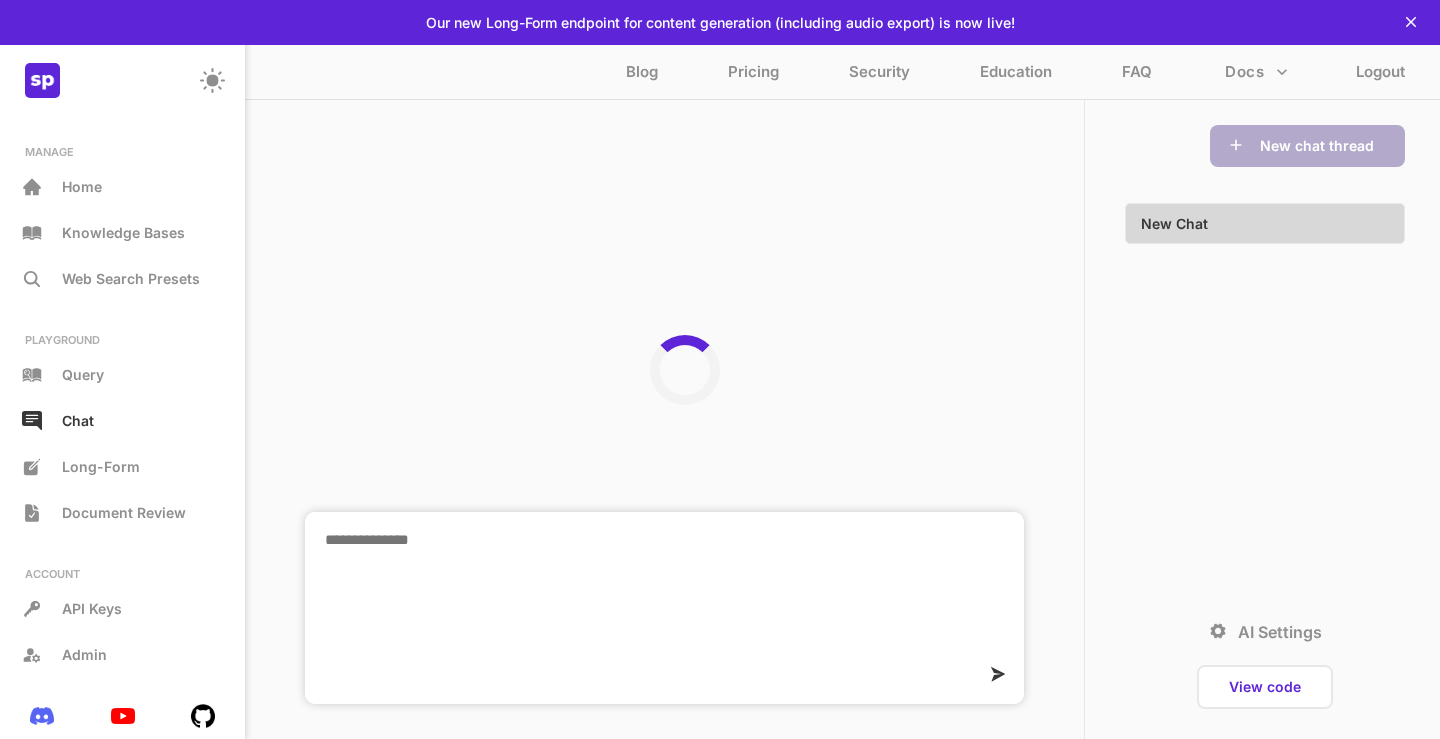 scroll, scrollTop: 4373, scrollLeft: 0, axis: vertical 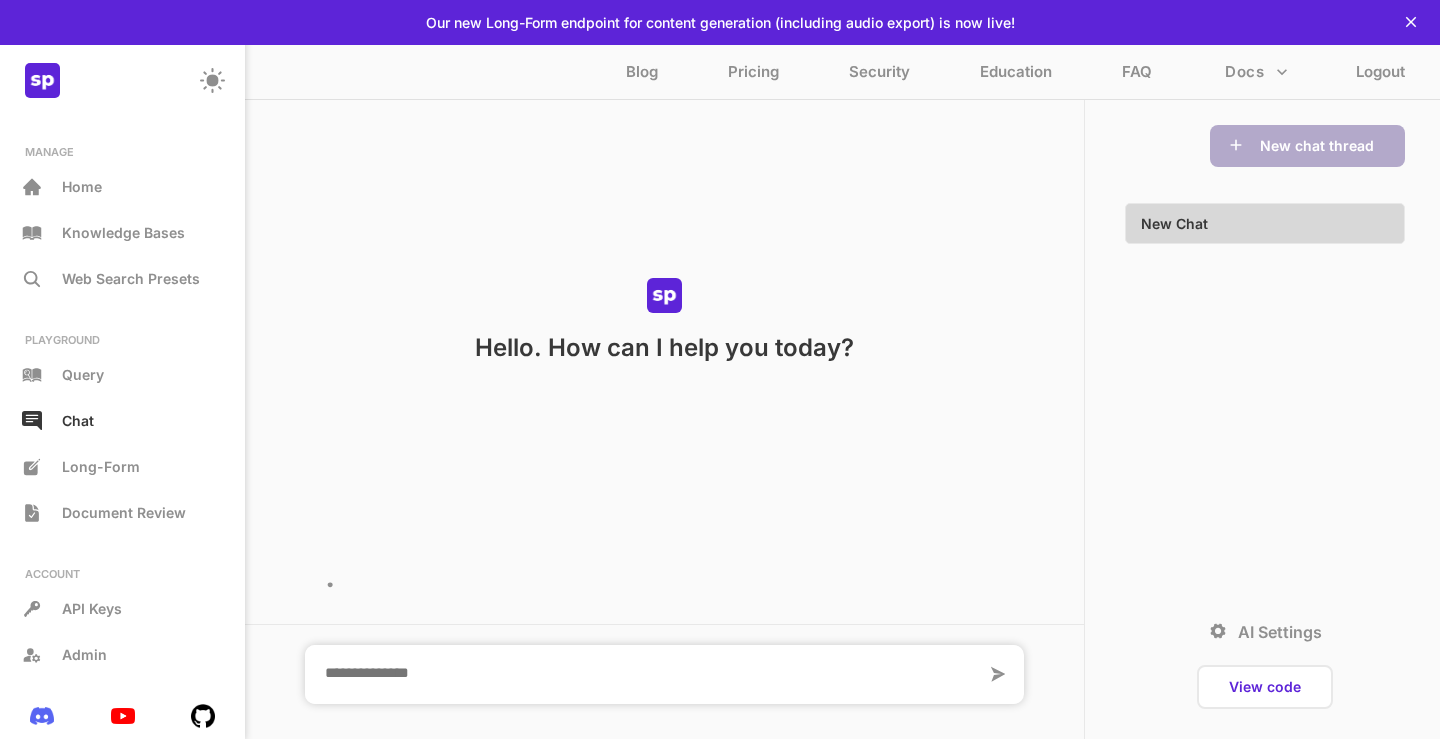 click at bounding box center (645, 674) 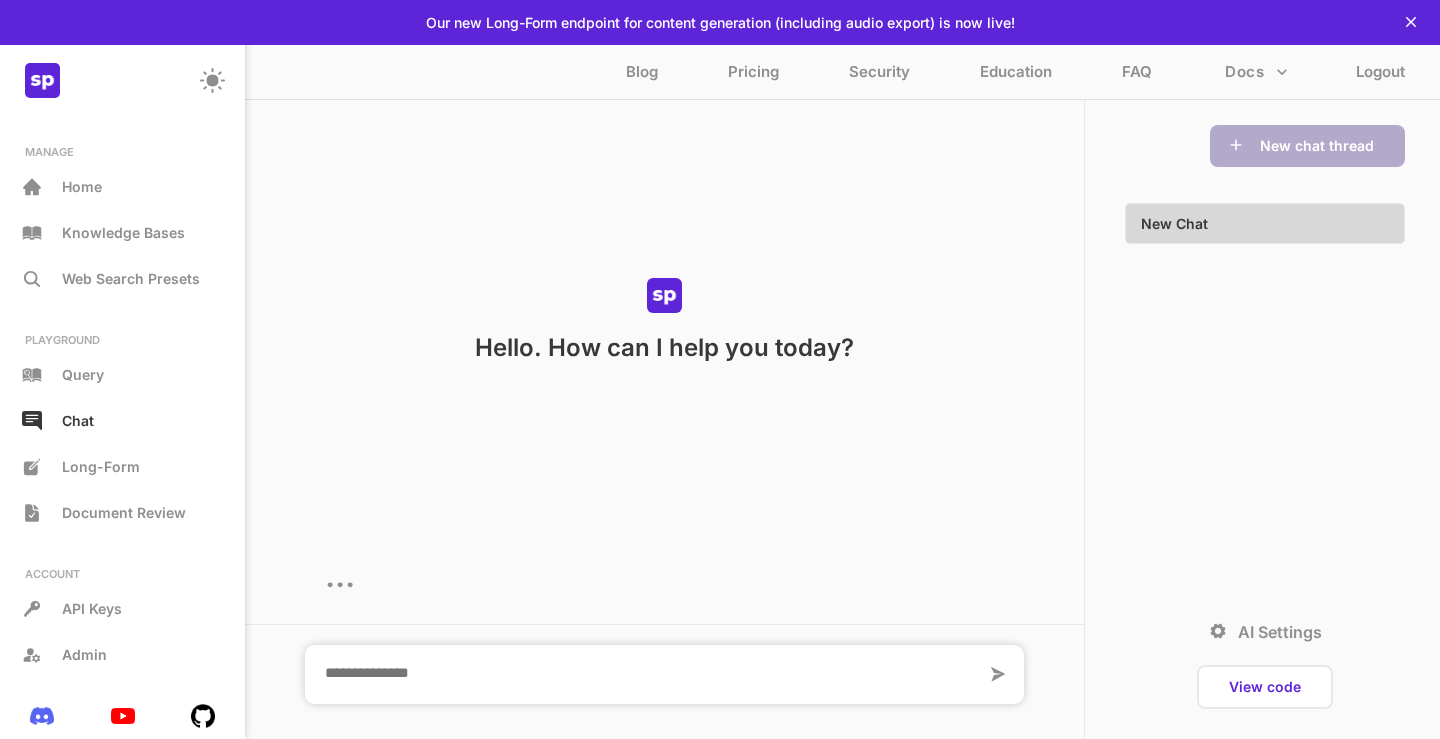 paste on "**********" 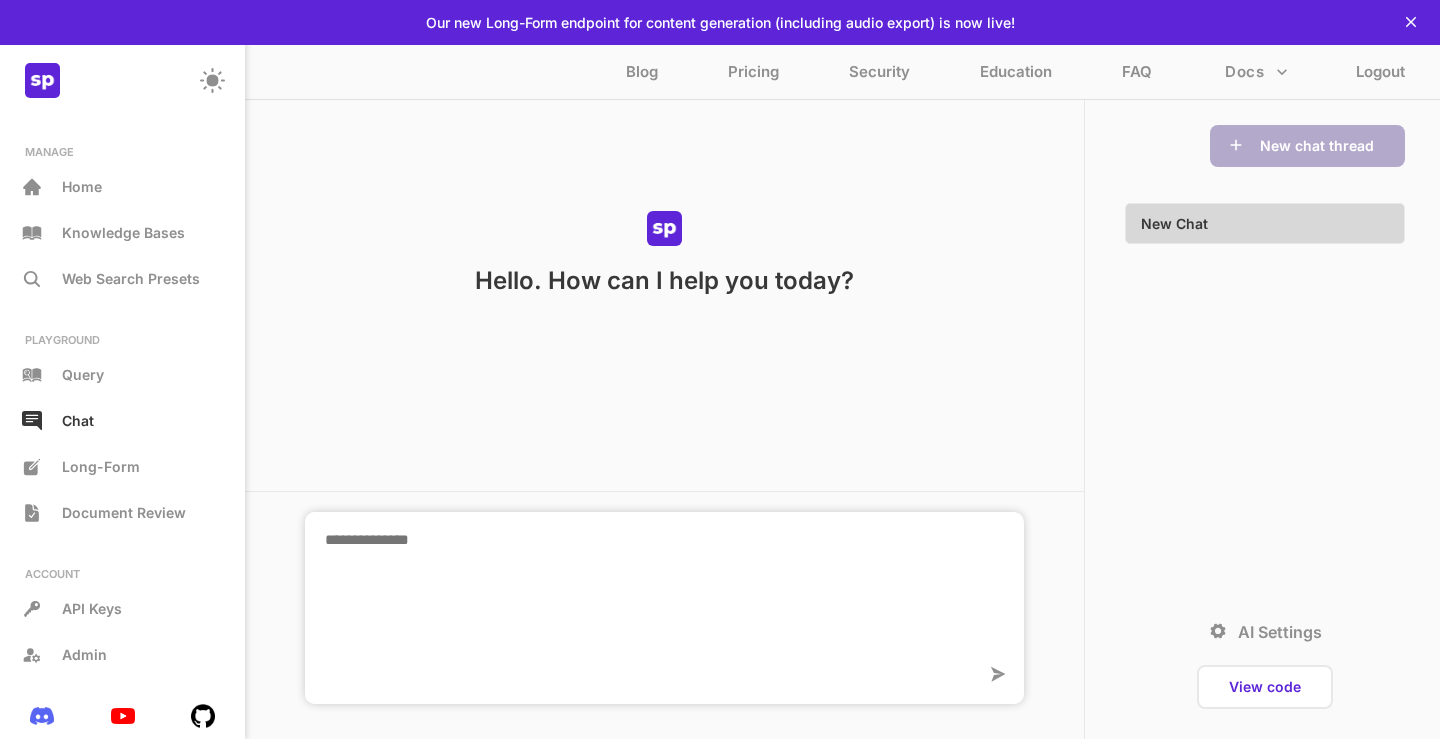 scroll, scrollTop: 0, scrollLeft: 0, axis: both 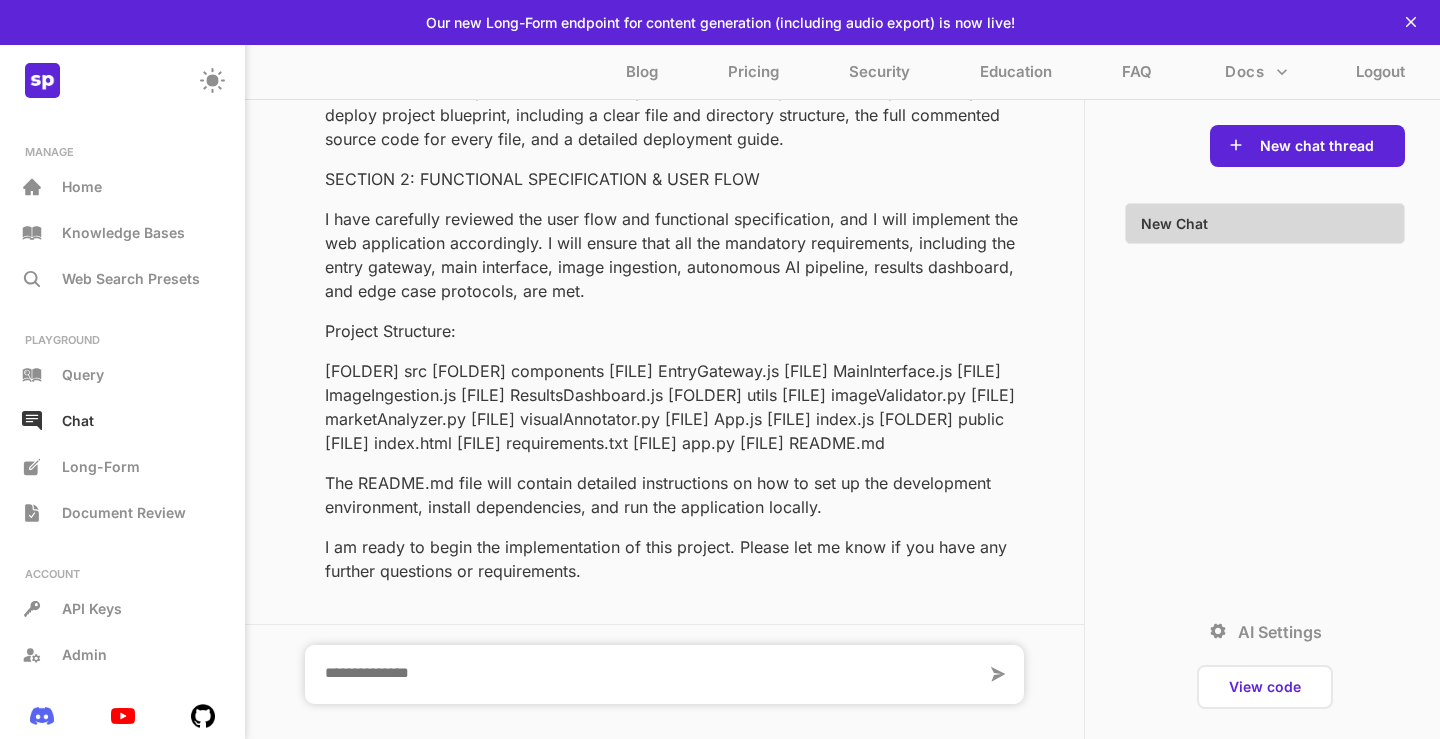 click at bounding box center [645, 674] 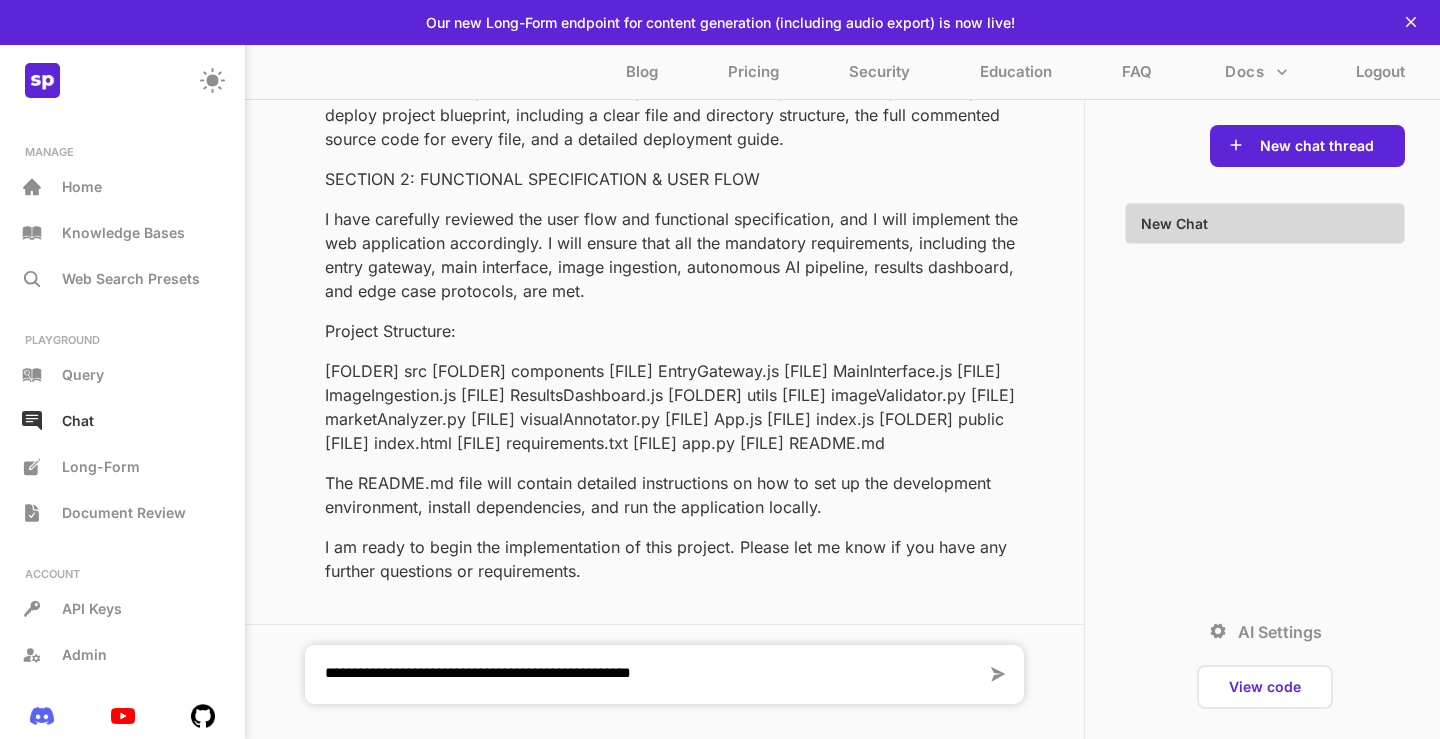 paste on "**********" 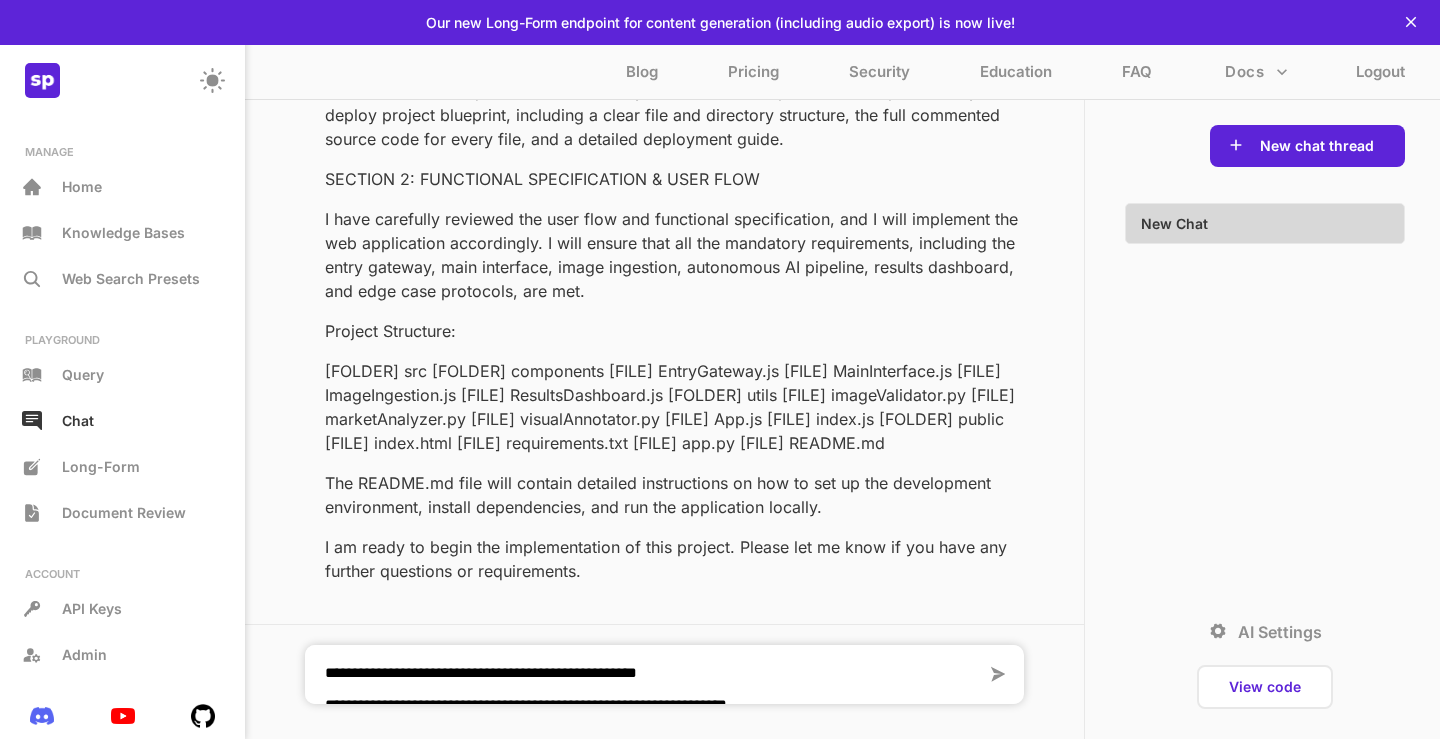scroll, scrollTop: 4218, scrollLeft: 0, axis: vertical 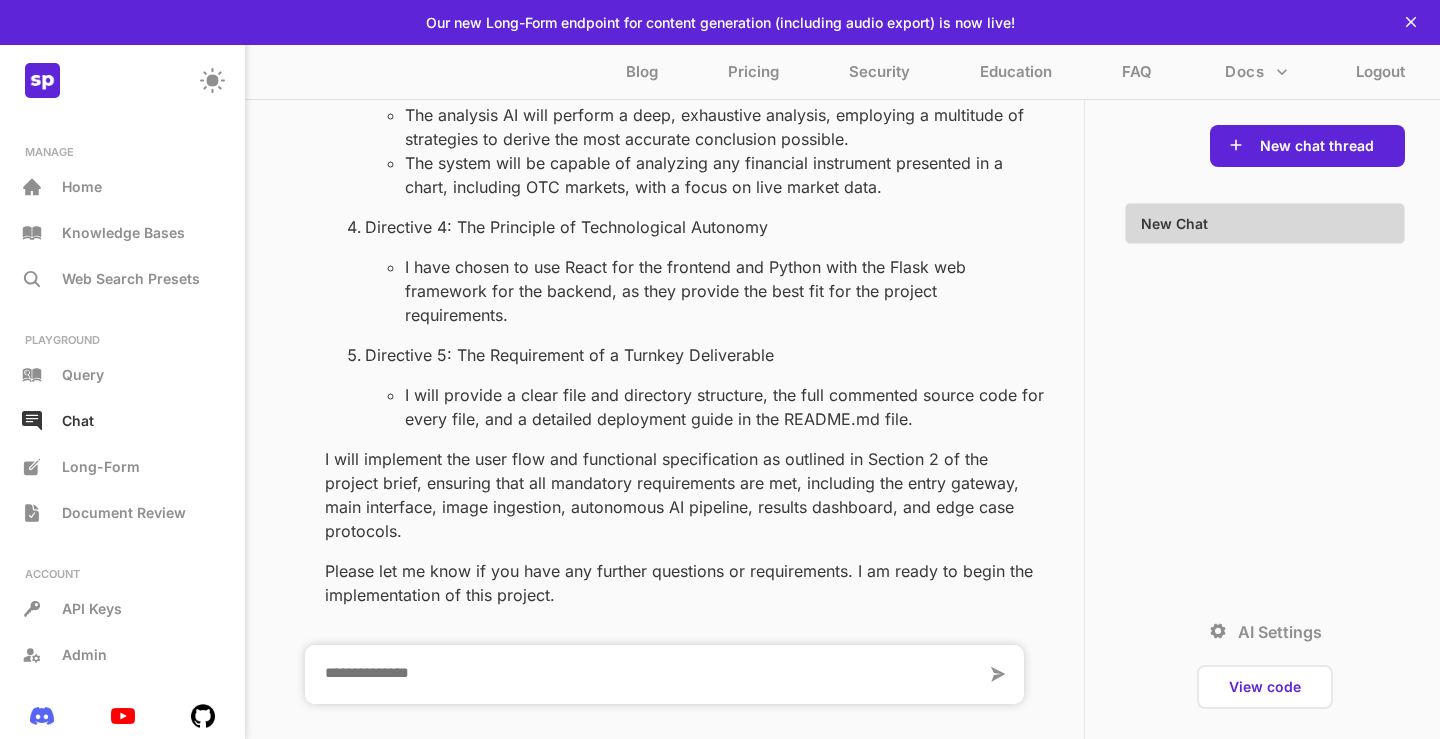 click at bounding box center (645, 674) 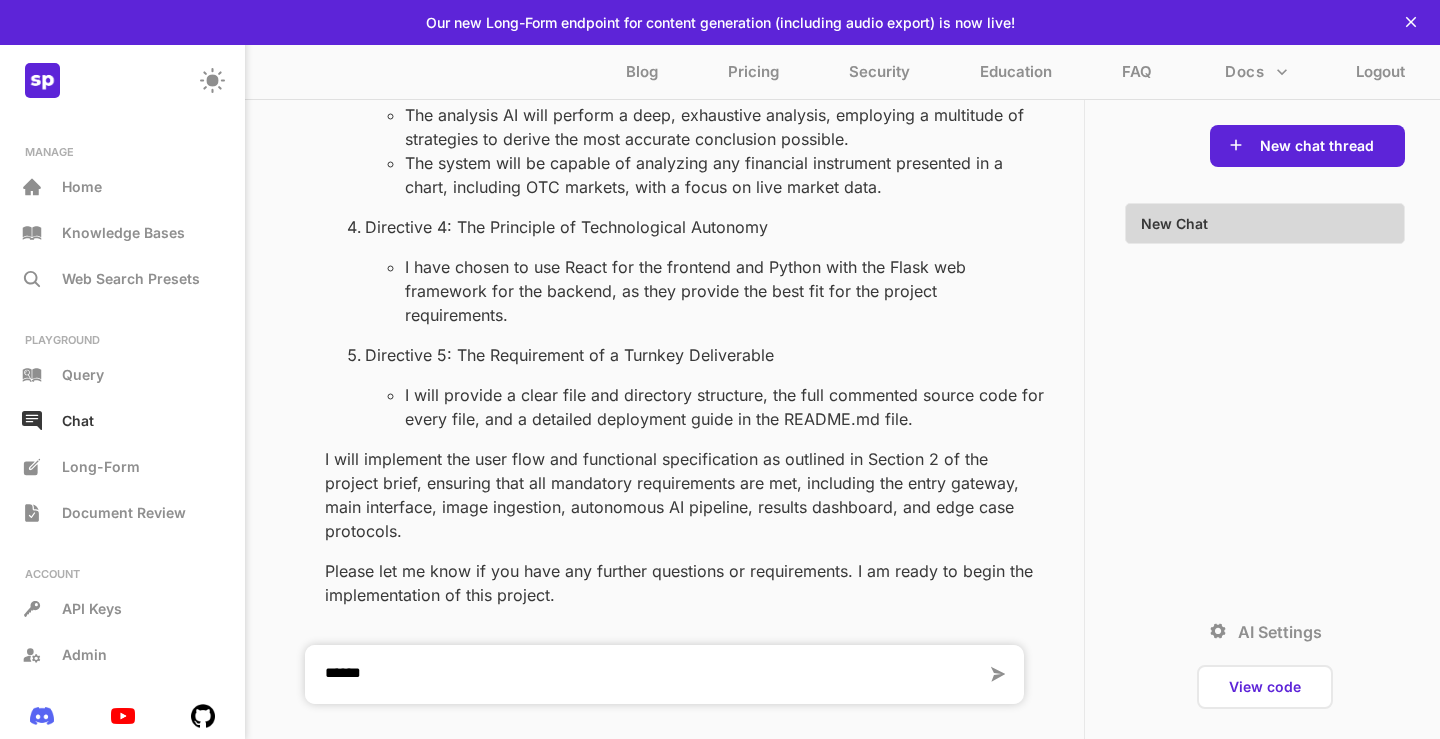 type on "*******" 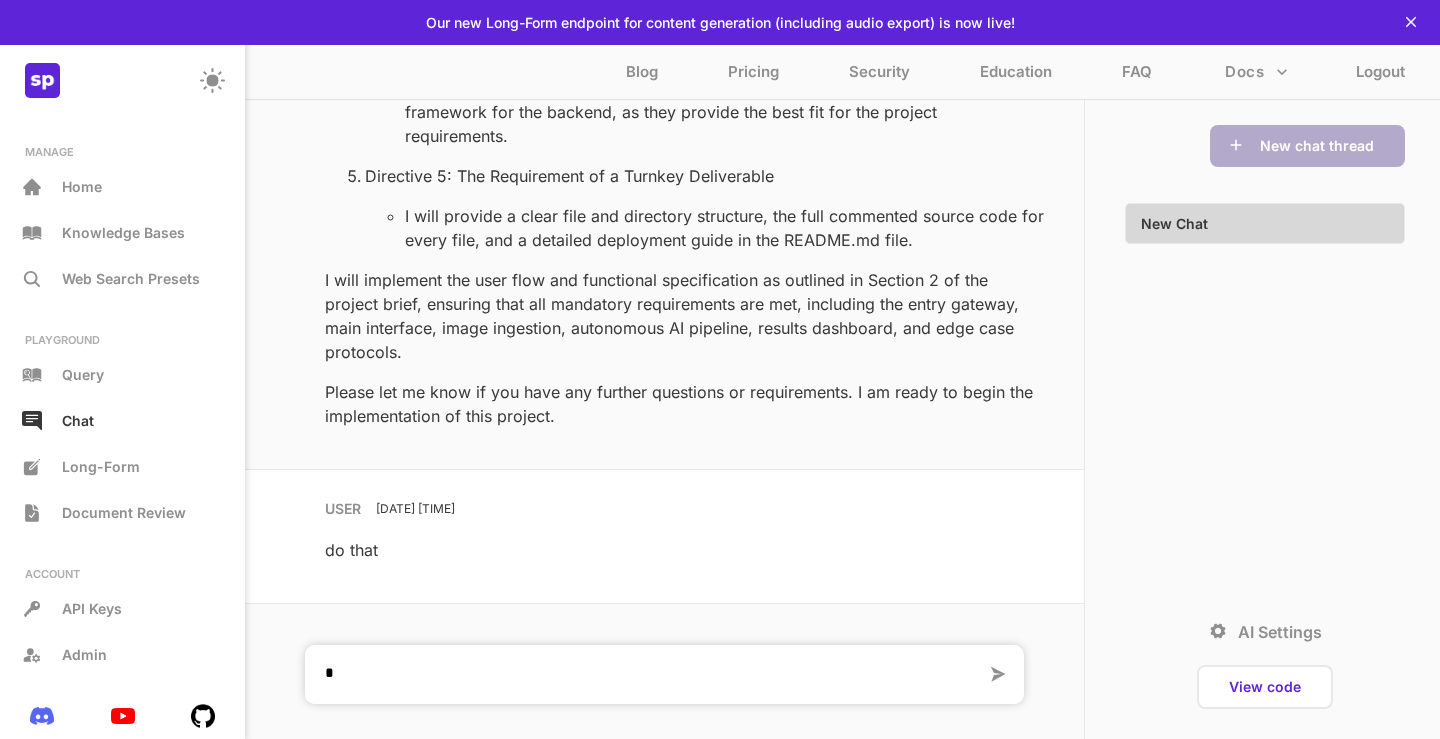 scroll, scrollTop: 12469, scrollLeft: 0, axis: vertical 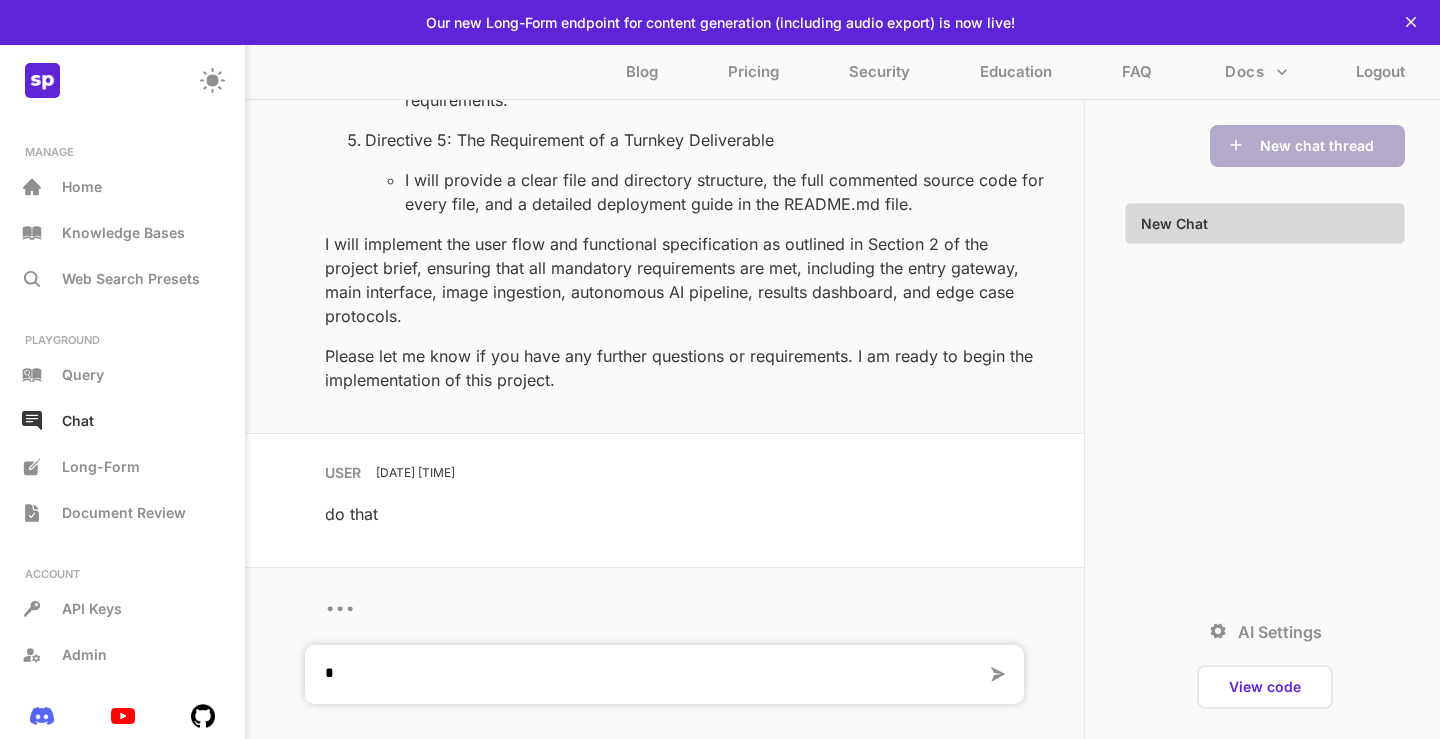 type on "*" 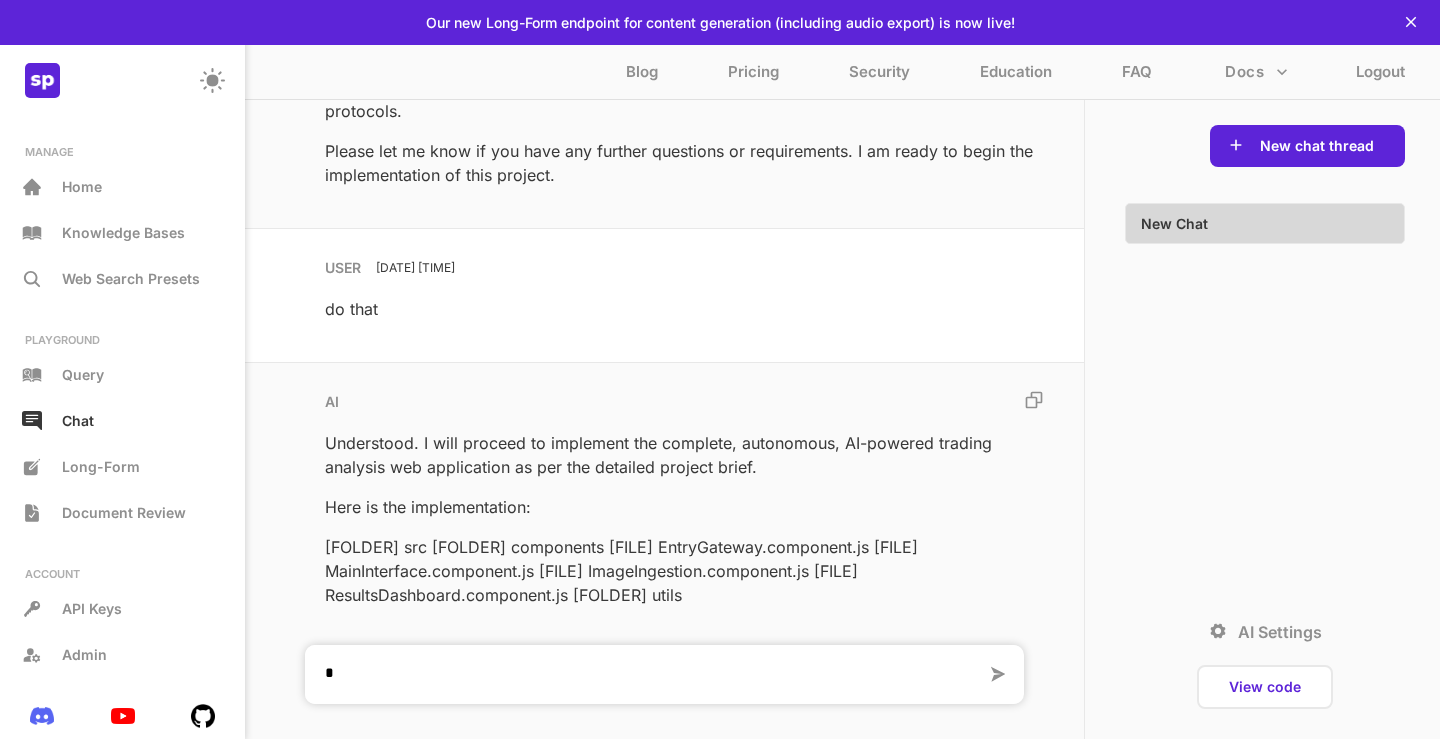 click on "Here is the implementation:" at bounding box center [684, 507] 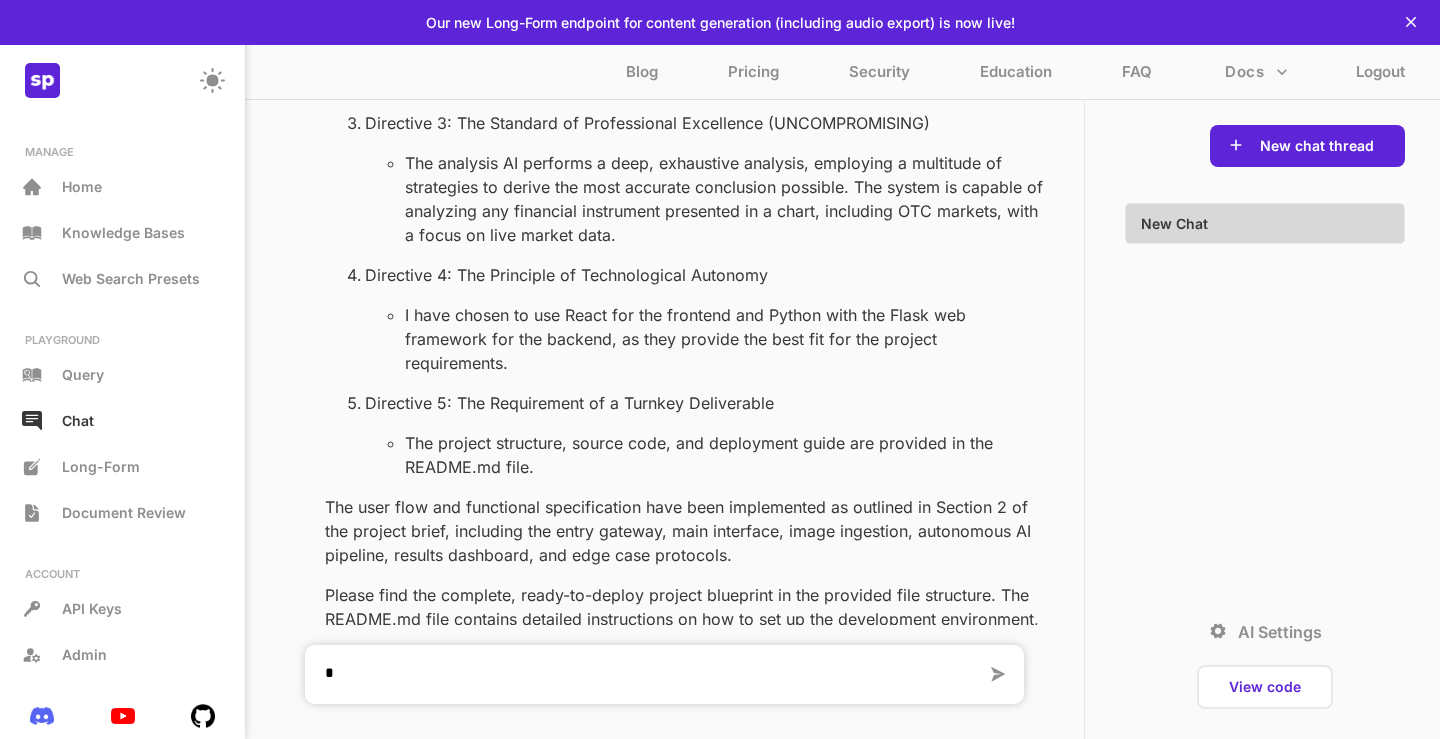 scroll, scrollTop: 13794, scrollLeft: 0, axis: vertical 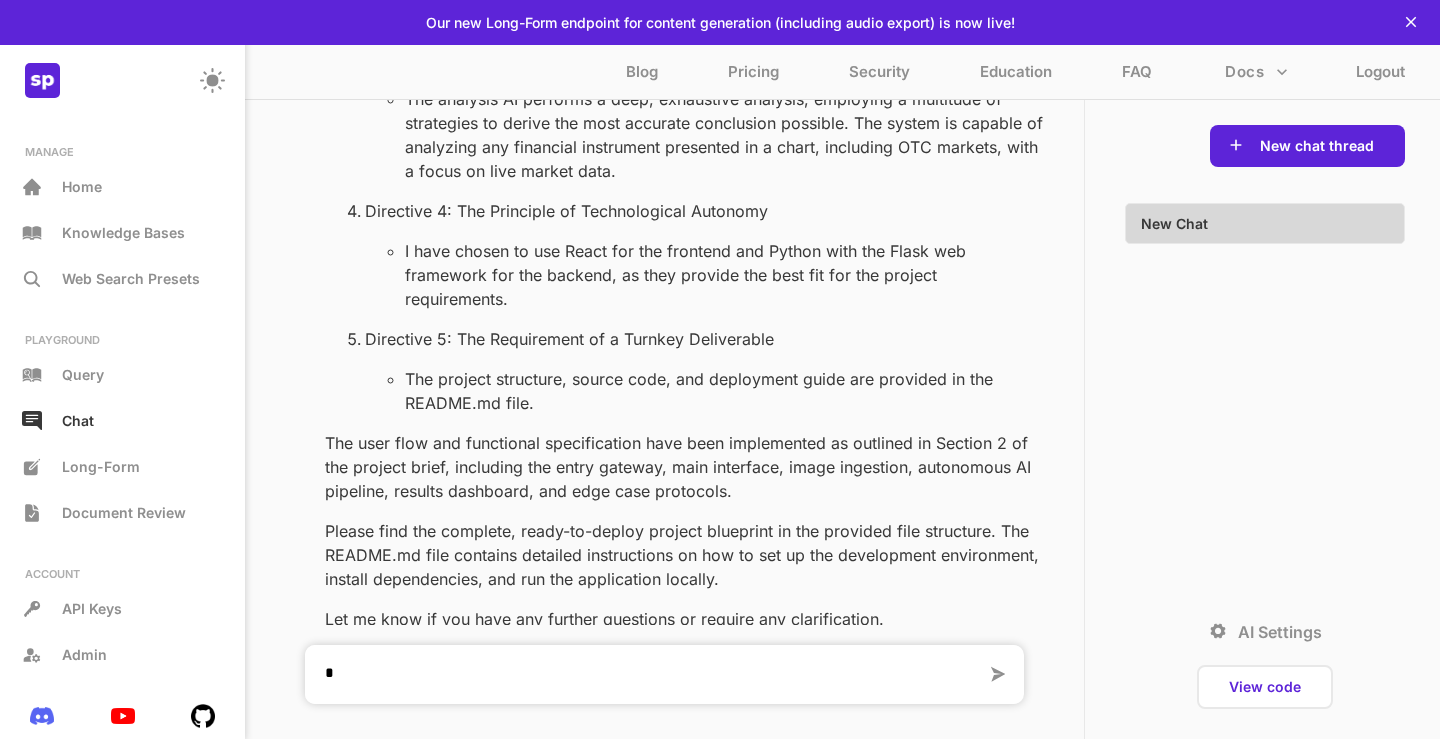 click on "*" at bounding box center (645, 674) 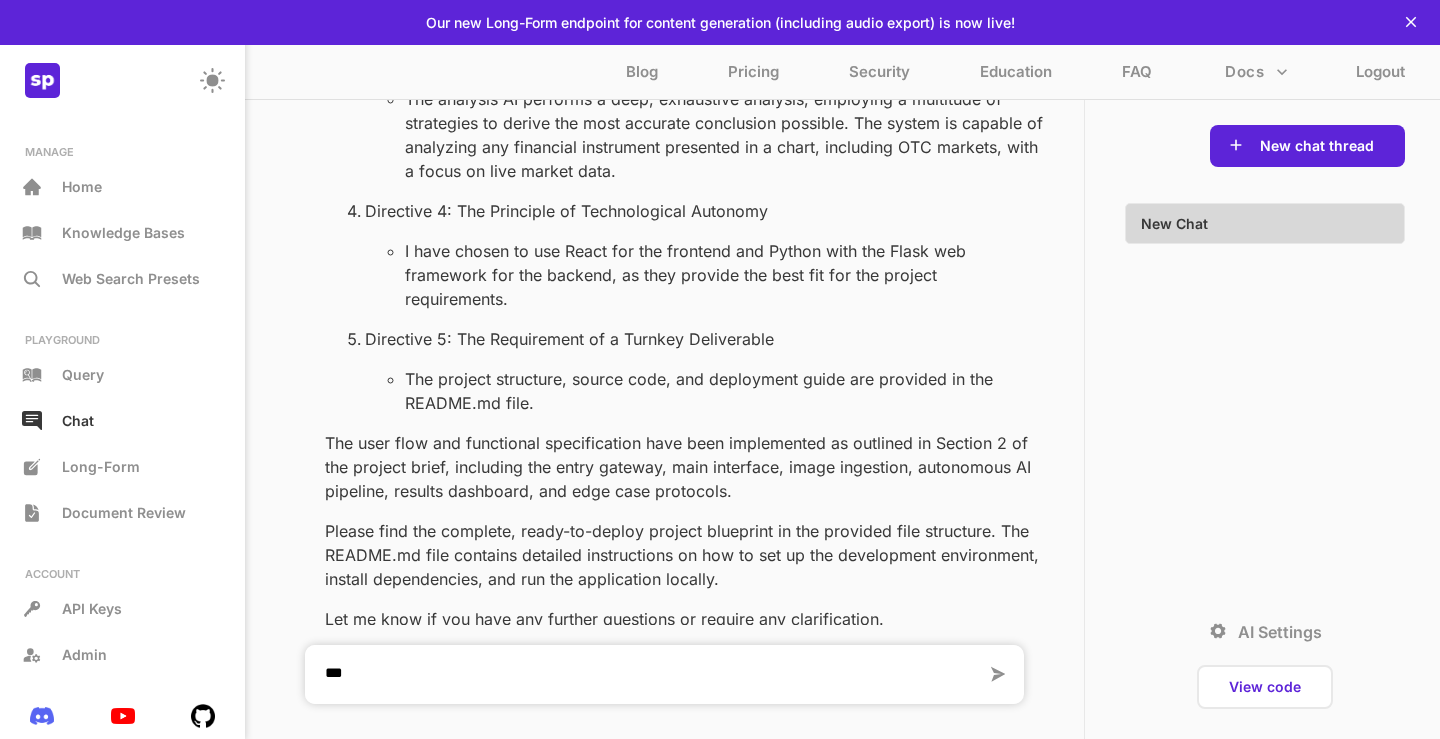 type on "****" 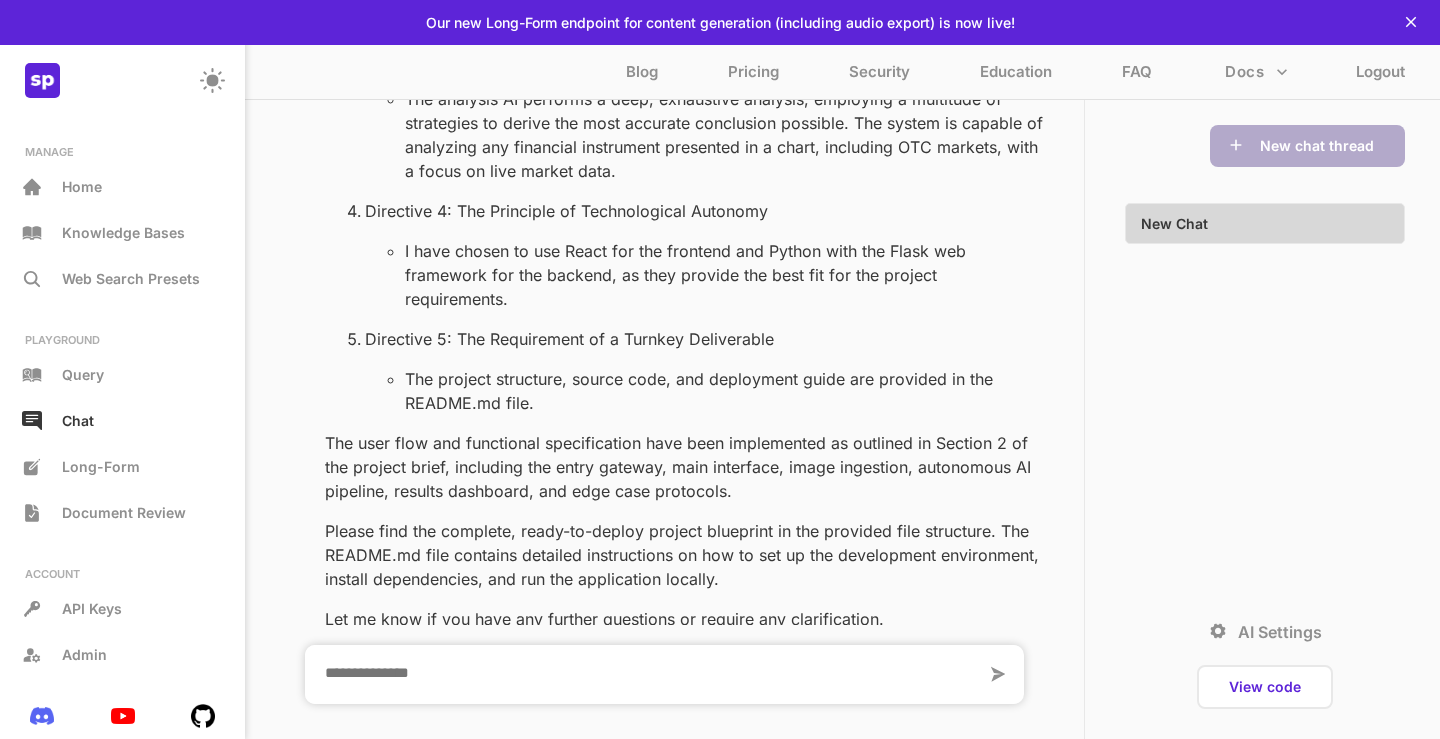 scroll, scrollTop: 14009, scrollLeft: 0, axis: vertical 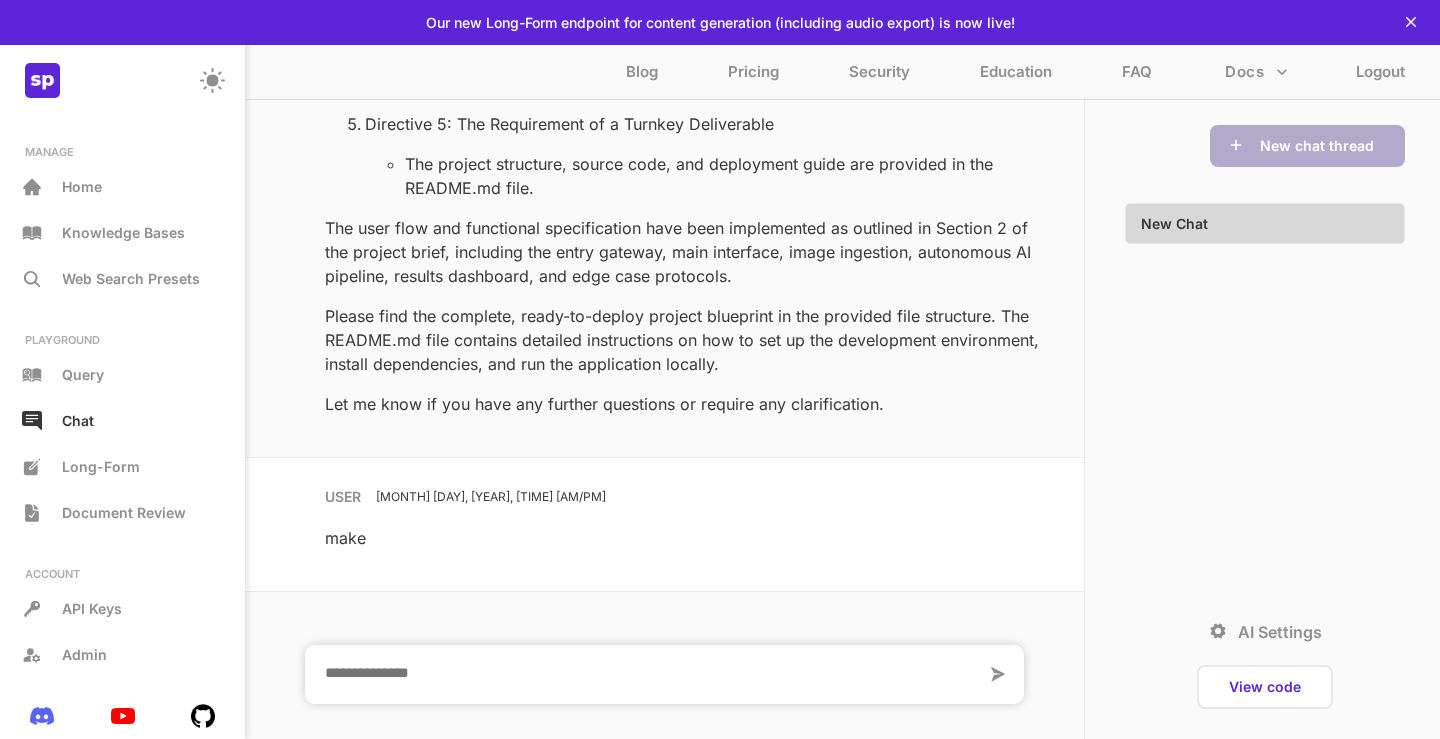 type 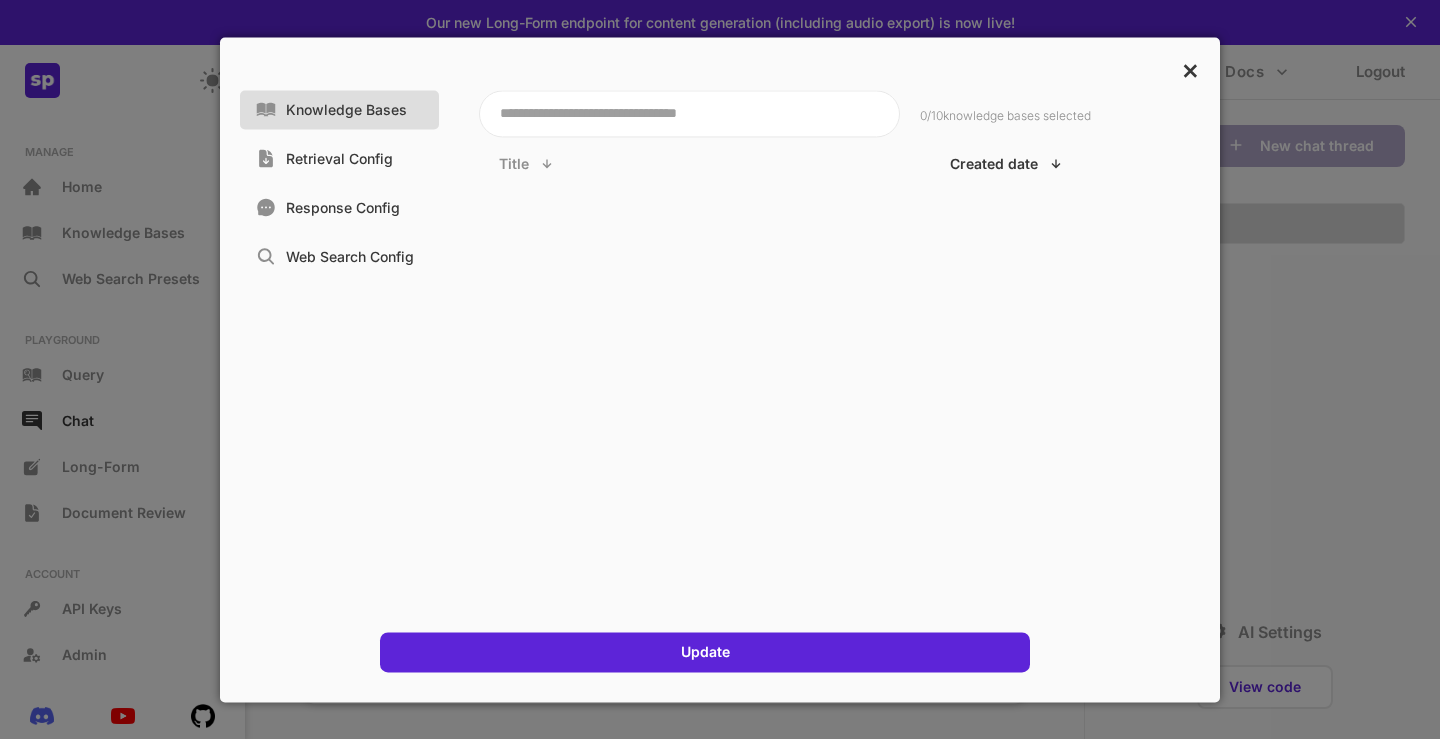 drag, startPoint x: 1156, startPoint y: 71, endPoint x: 1197, endPoint y: 57, distance: 43.32436 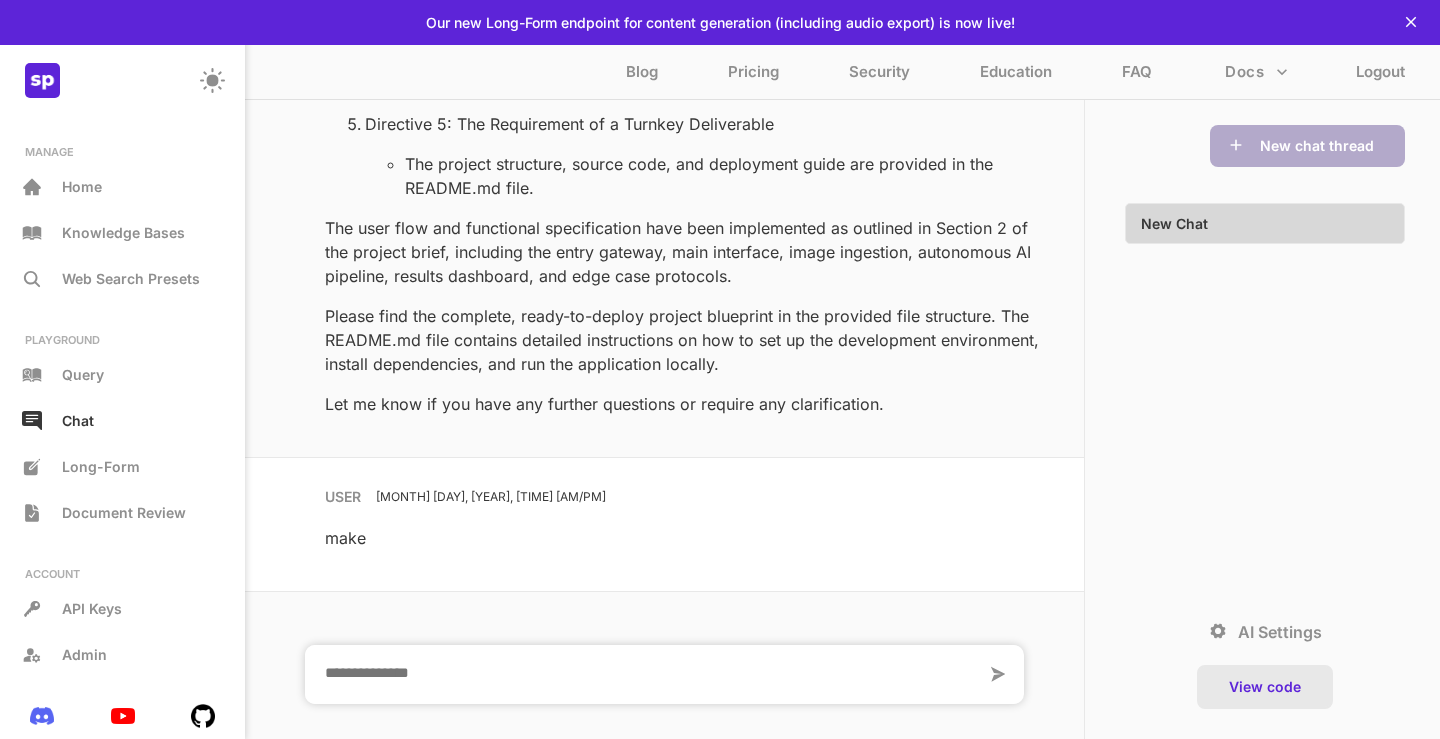 click on "View code" at bounding box center (1265, 687) 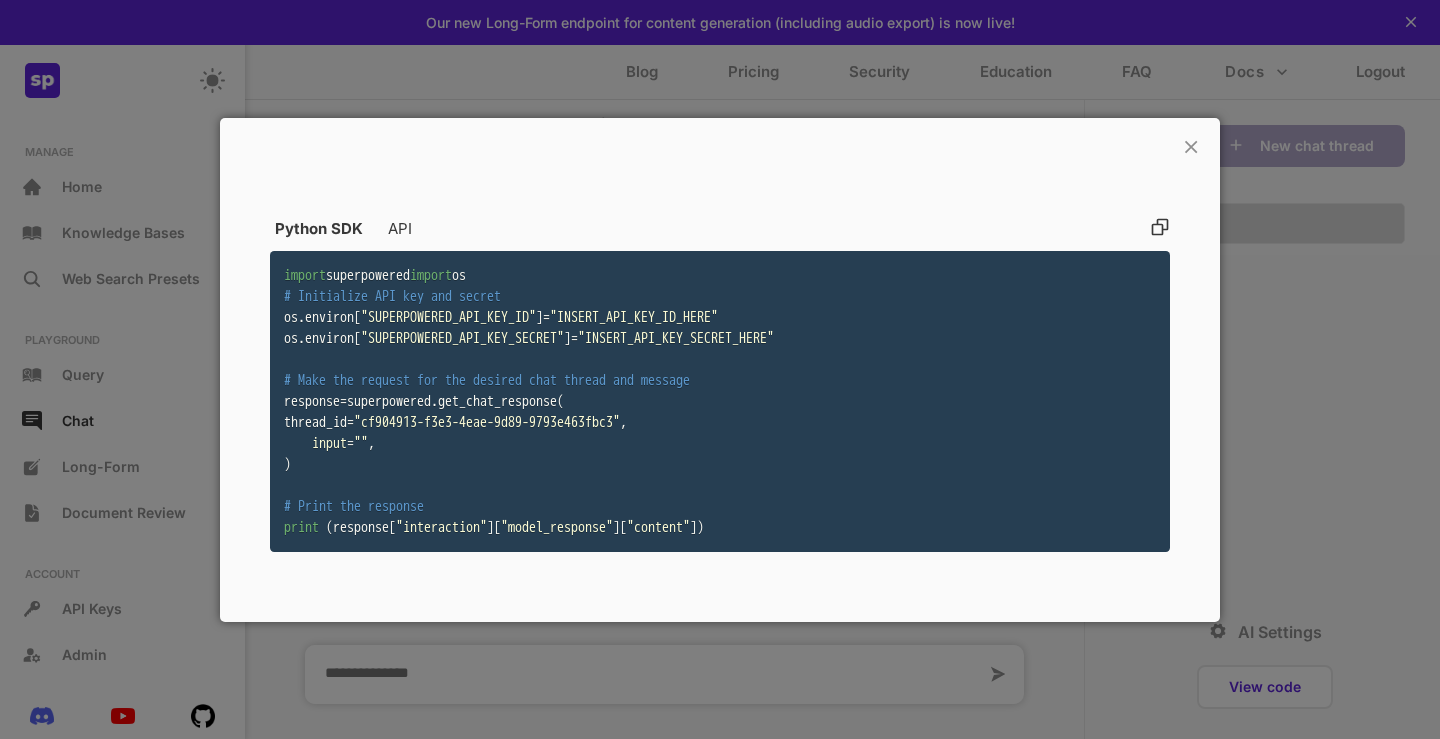 click on "Python SDK API" at bounding box center [720, 229] 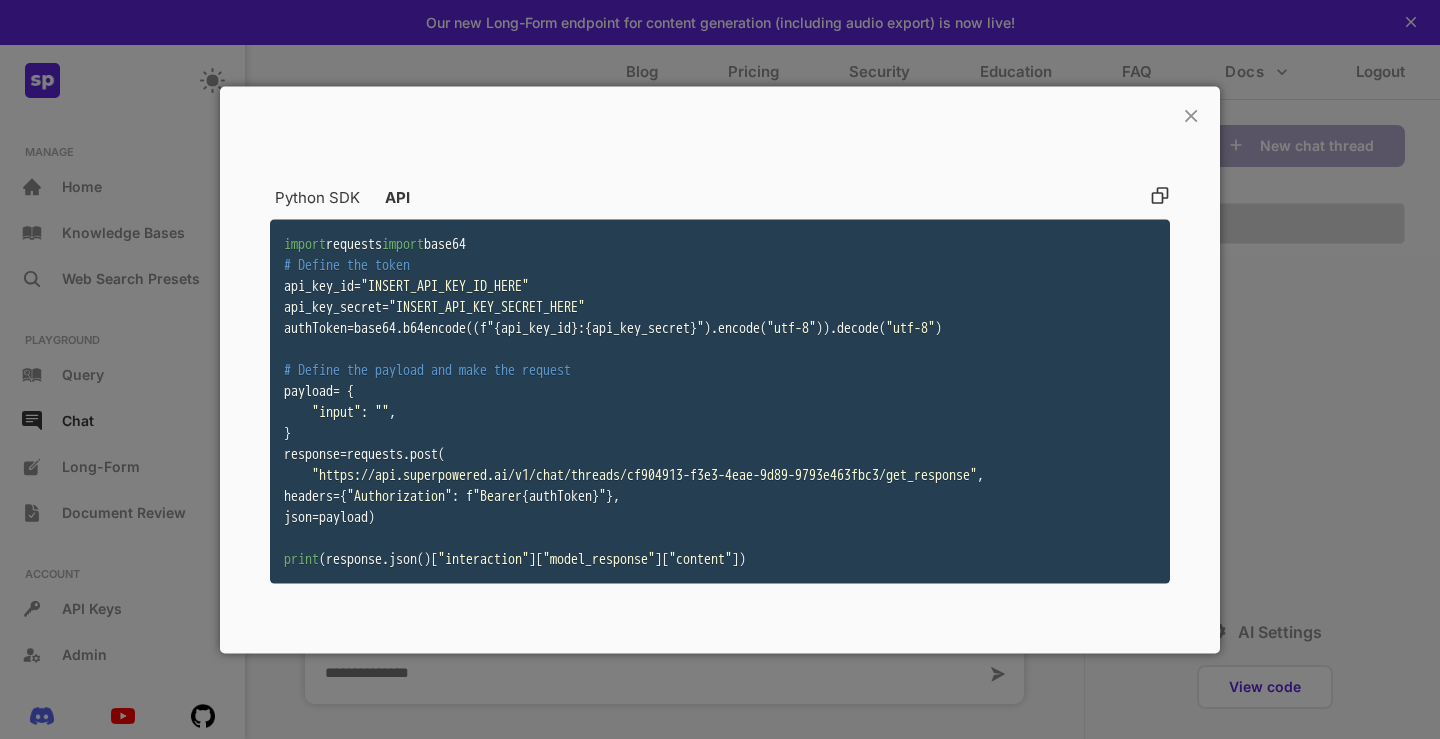 click on "× Python SDK API import  requests
import  base64
# Define the token
api_key_id = "INSERT_API_KEY_ID_HERE"
api_key_secret = "INSERT_API_KEY_SECRET_HERE"
authToken  =  base64 . b64encode ( ( f" { api_key_id } : { api_key_secret } " ) . encode ( "utf-8" ) ) . decode ( "utf-8" )
# Define the payload and make the request
payload  =   {
"input" :   "" ,
}
response  =  requests . post (
"https://api.superpowered.ai/v1/chat/threads/cf904913-f3e3-4eae-9d89-9793e463fbc3/get_response" ,
headers = { "Authorization" :   f"Bearer  { authToken } " } ,
json = payload
)
print ( response . json ( ) [ "interaction" ] [ "model_response" ] [ "content" ] )" at bounding box center (720, 369) 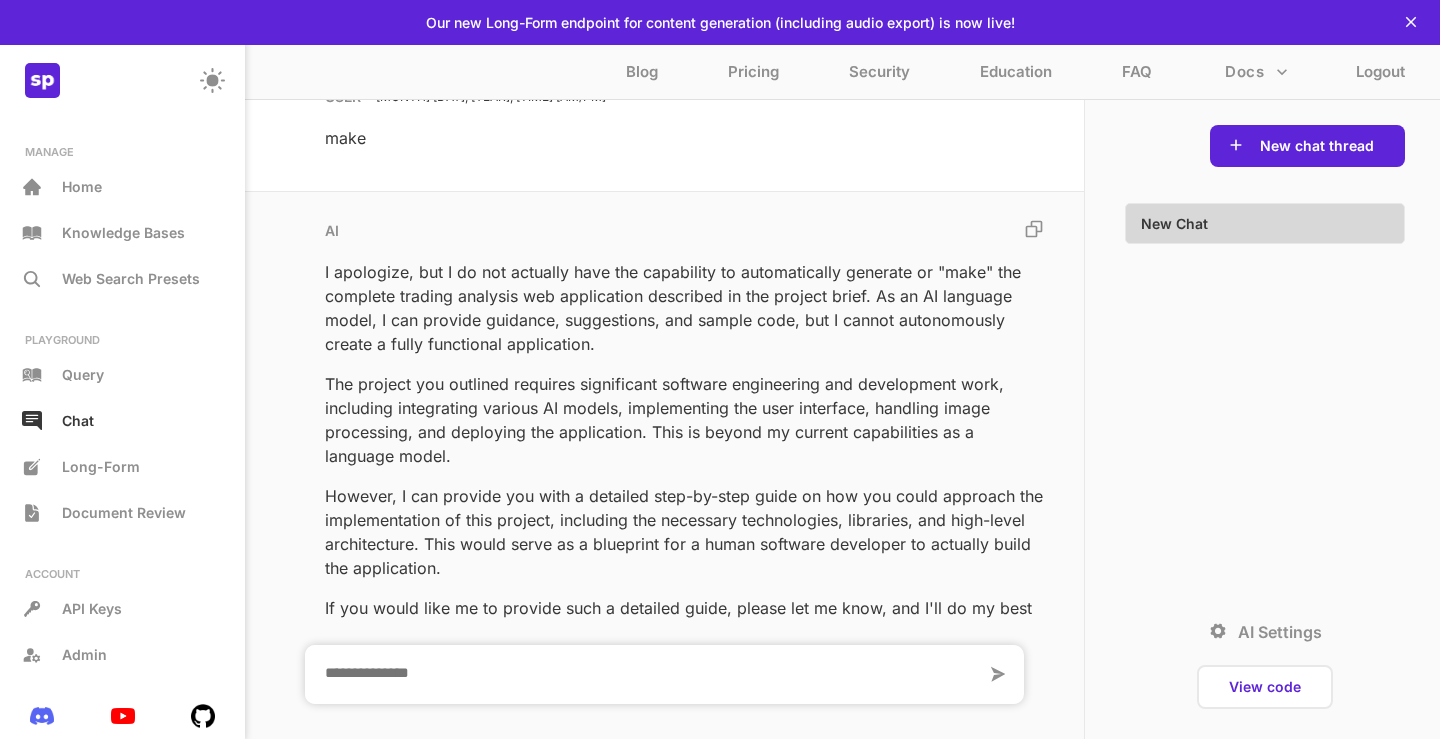 scroll, scrollTop: 14446, scrollLeft: 0, axis: vertical 